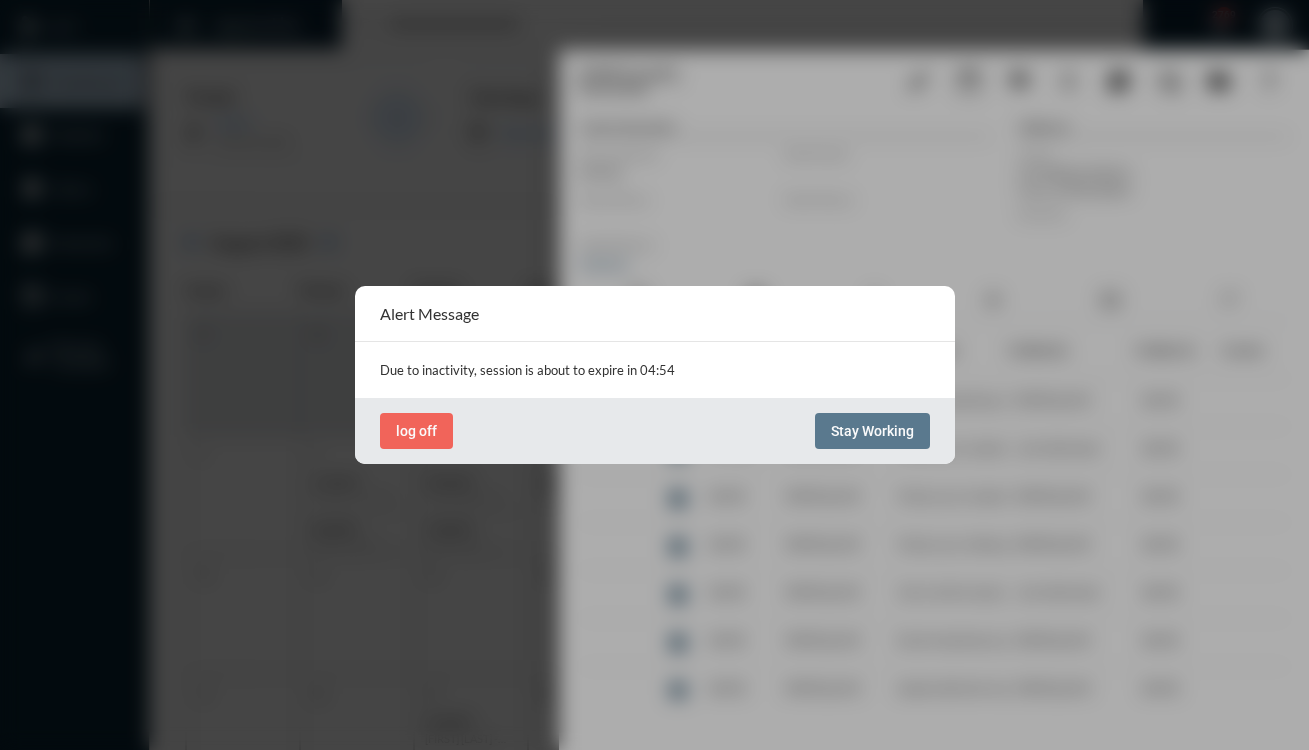 scroll, scrollTop: 0, scrollLeft: 0, axis: both 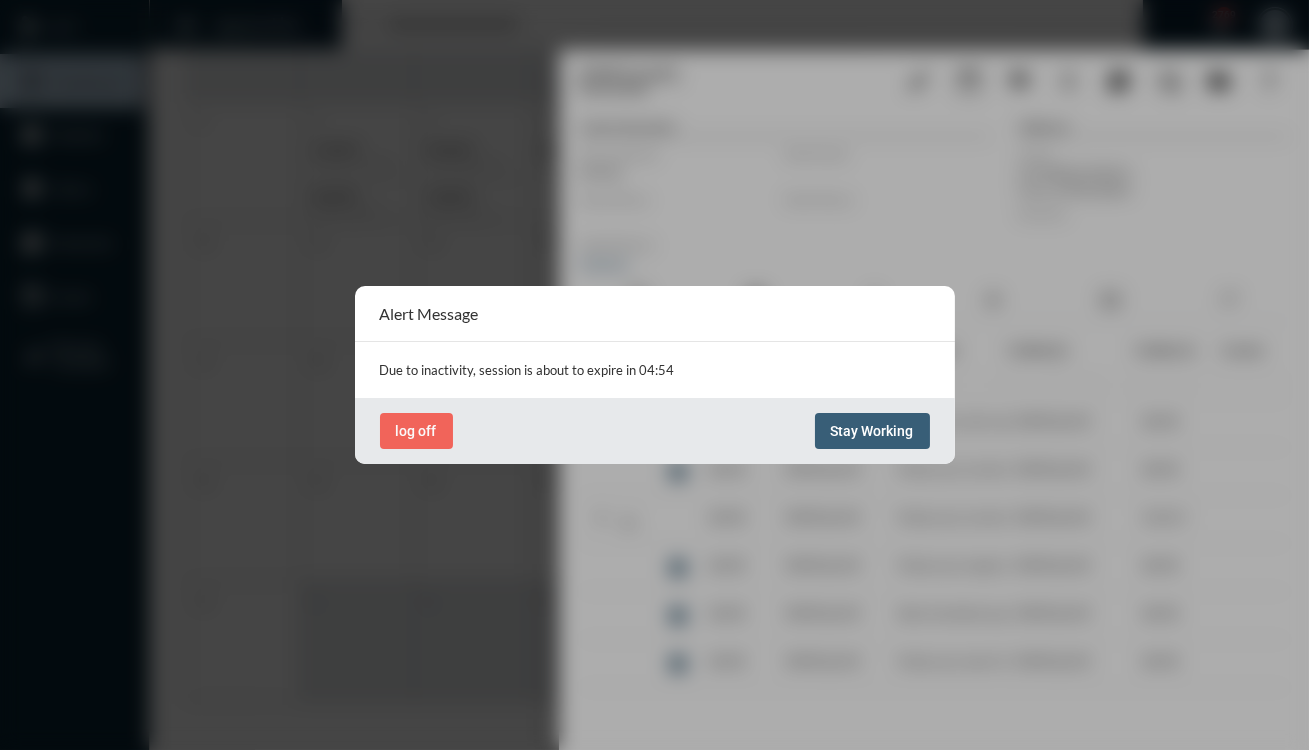 click on "Stay Working" at bounding box center (872, 431) 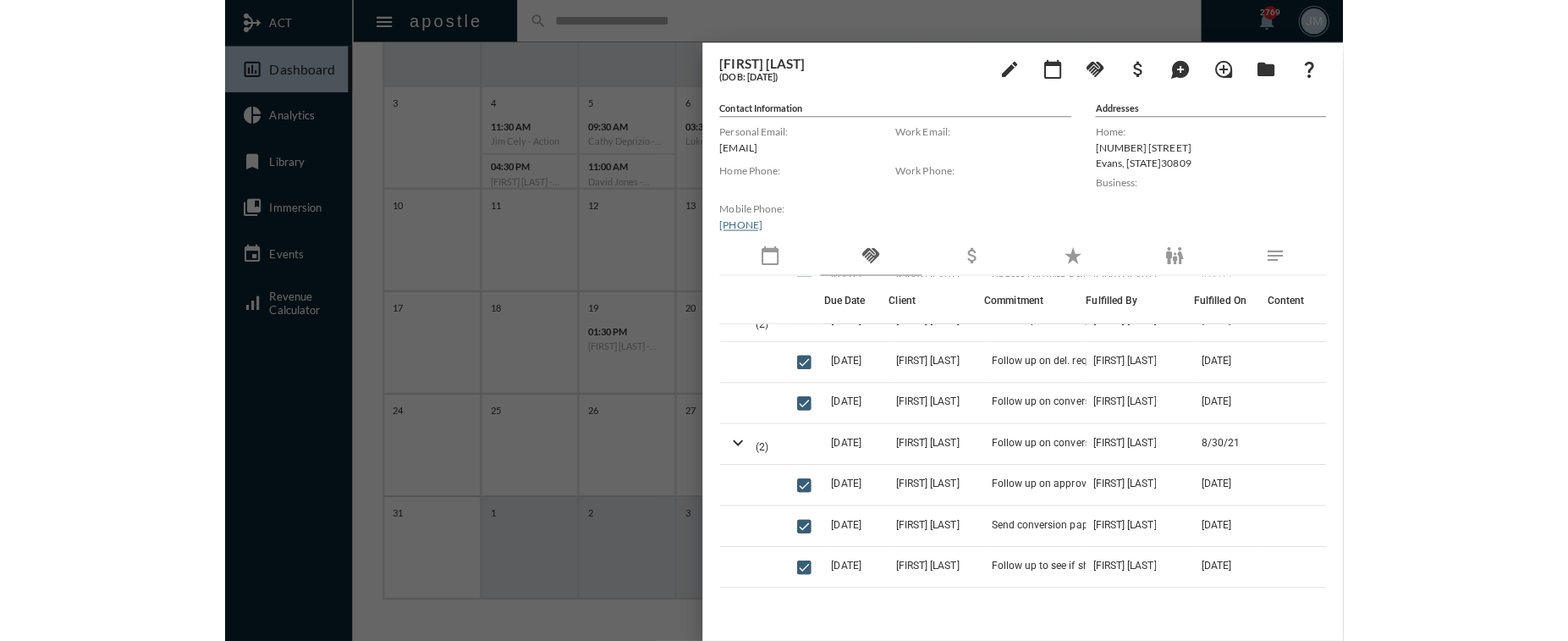 scroll, scrollTop: 275, scrollLeft: 0, axis: vertical 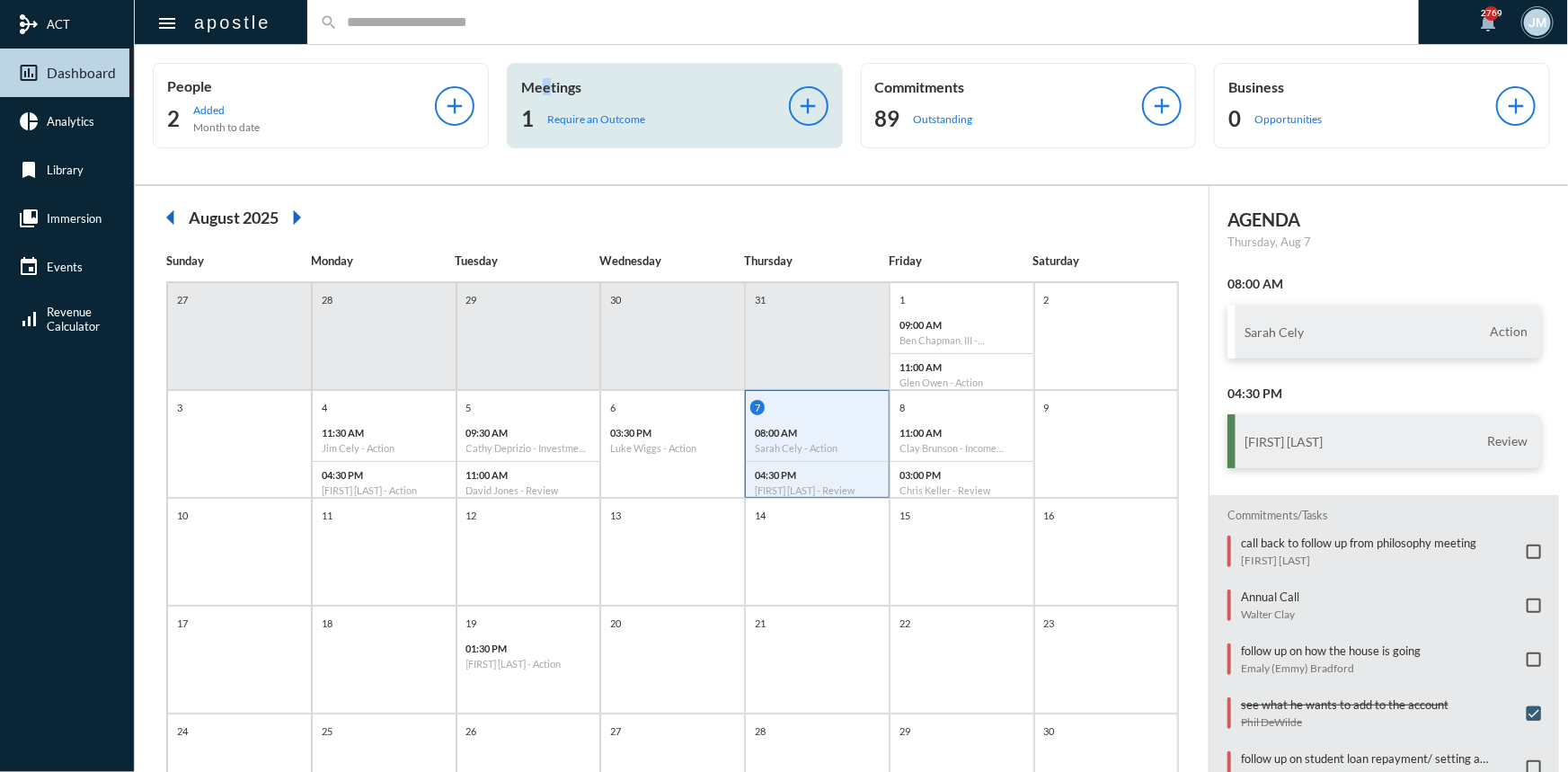 click on "Meetings" 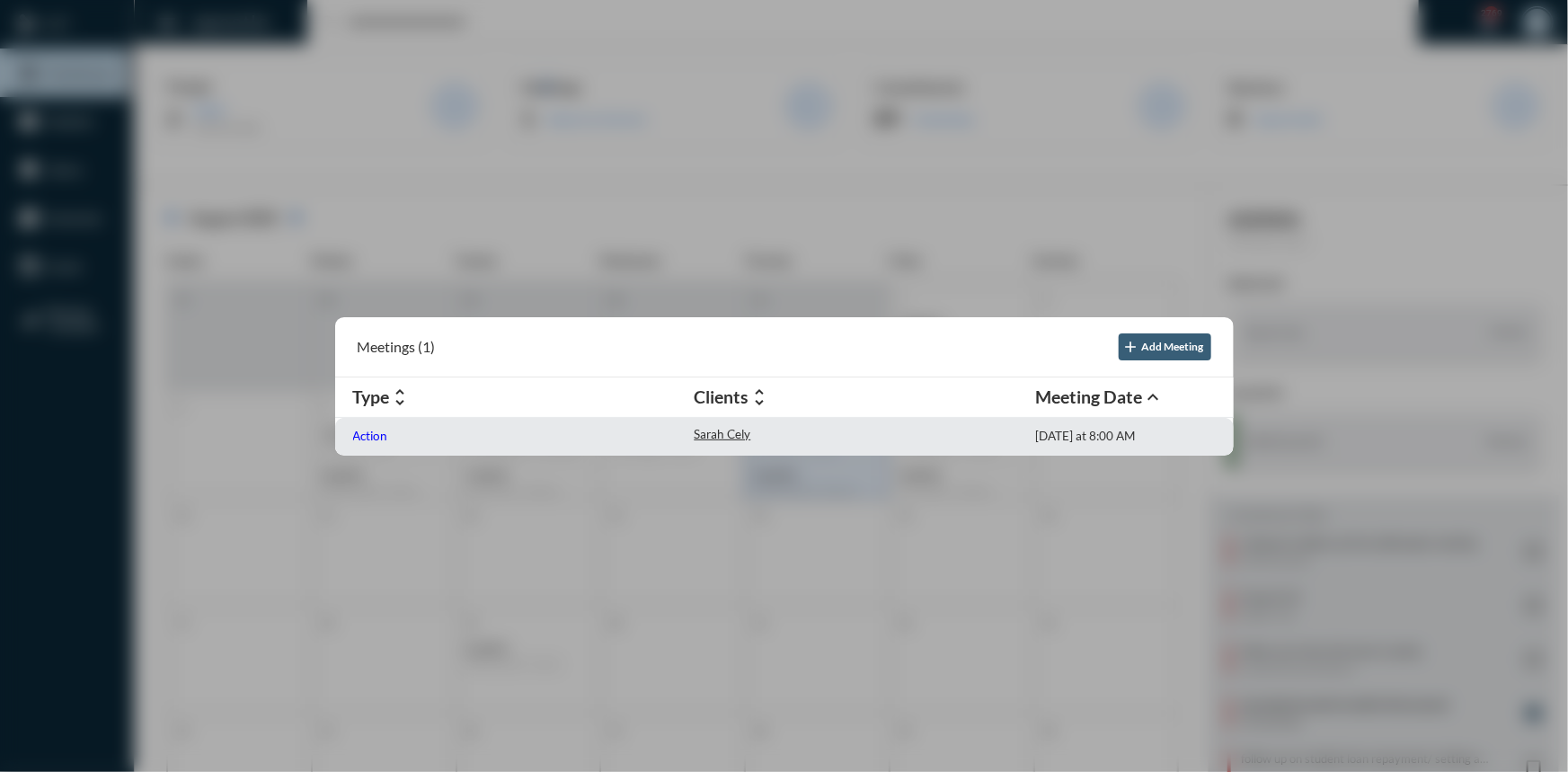 click on "Action" at bounding box center [370, 436] 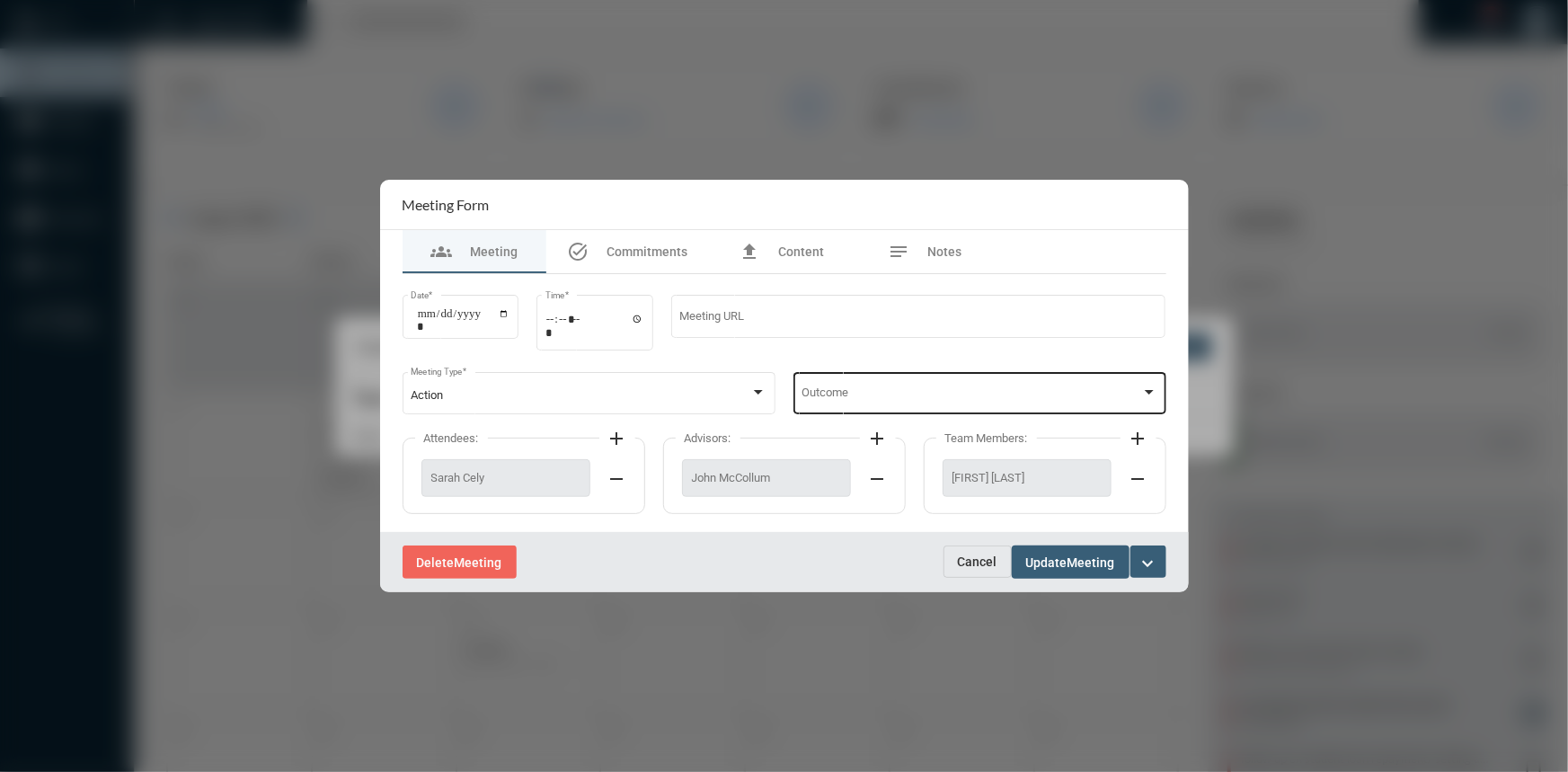 click at bounding box center (1149, 393) 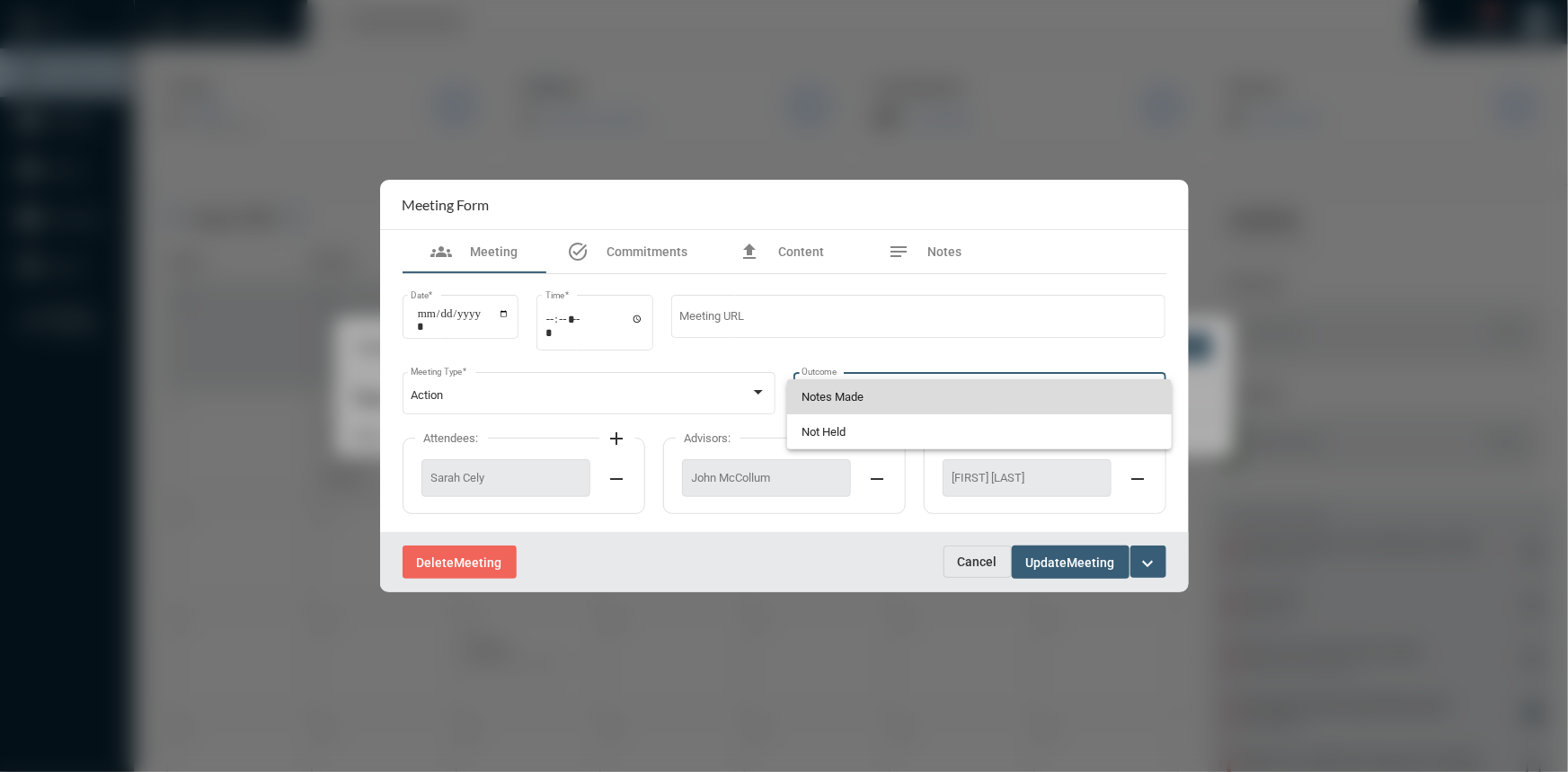 click on "Notes Made" at bounding box center (979, 396) 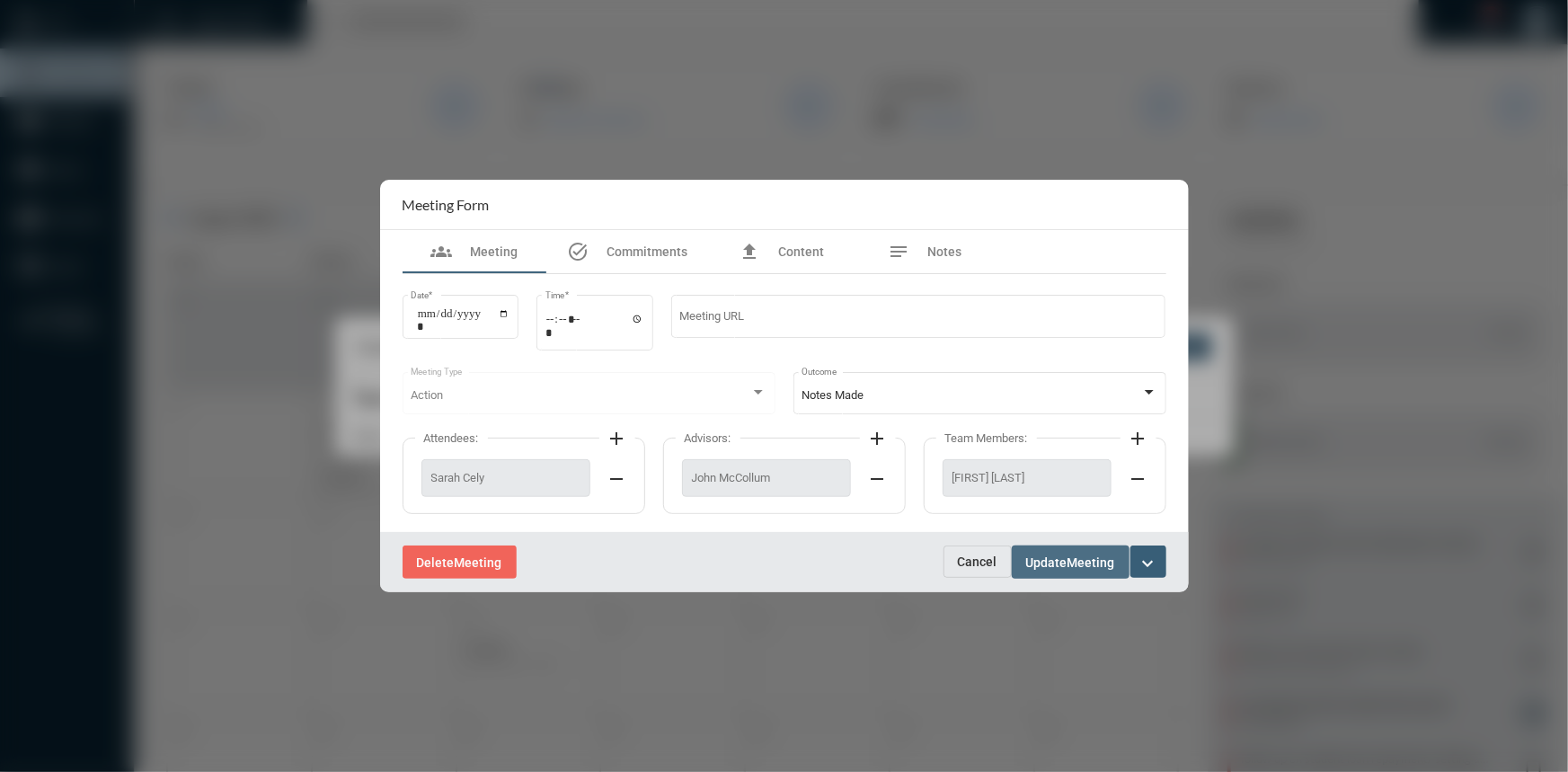 click on "Update" at bounding box center [1047, 563] 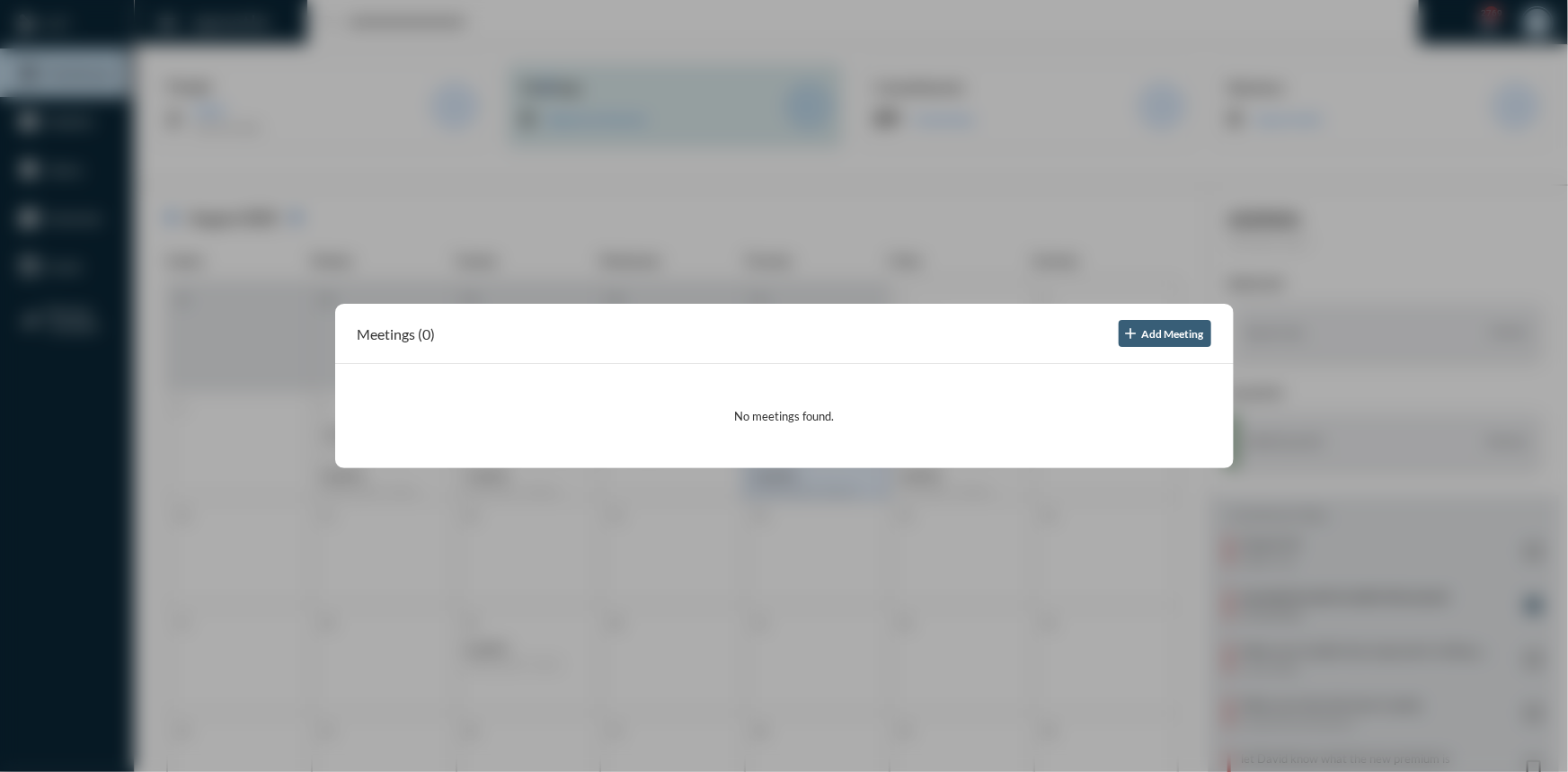 click at bounding box center [784, 386] 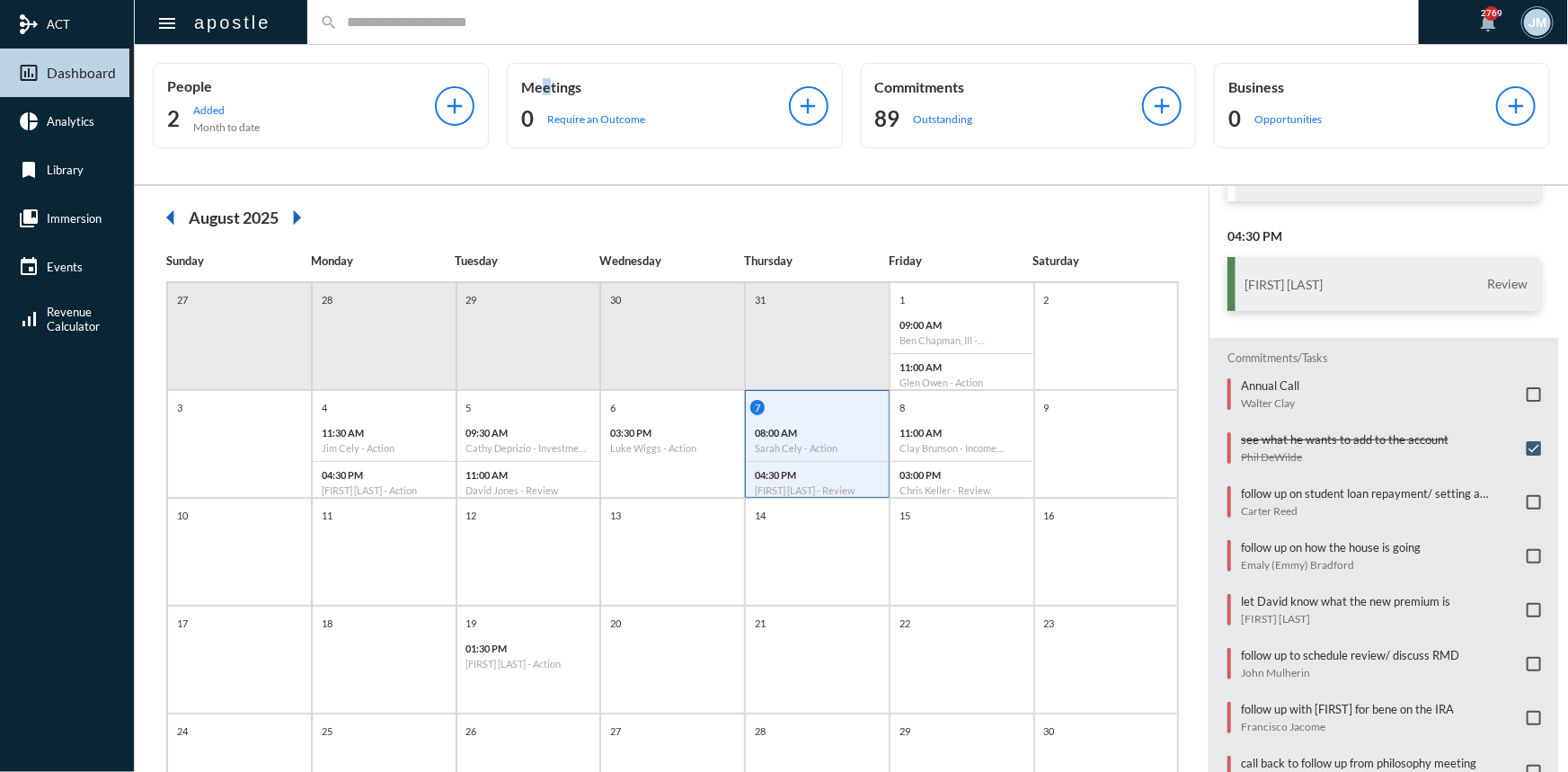 scroll, scrollTop: 165, scrollLeft: 0, axis: vertical 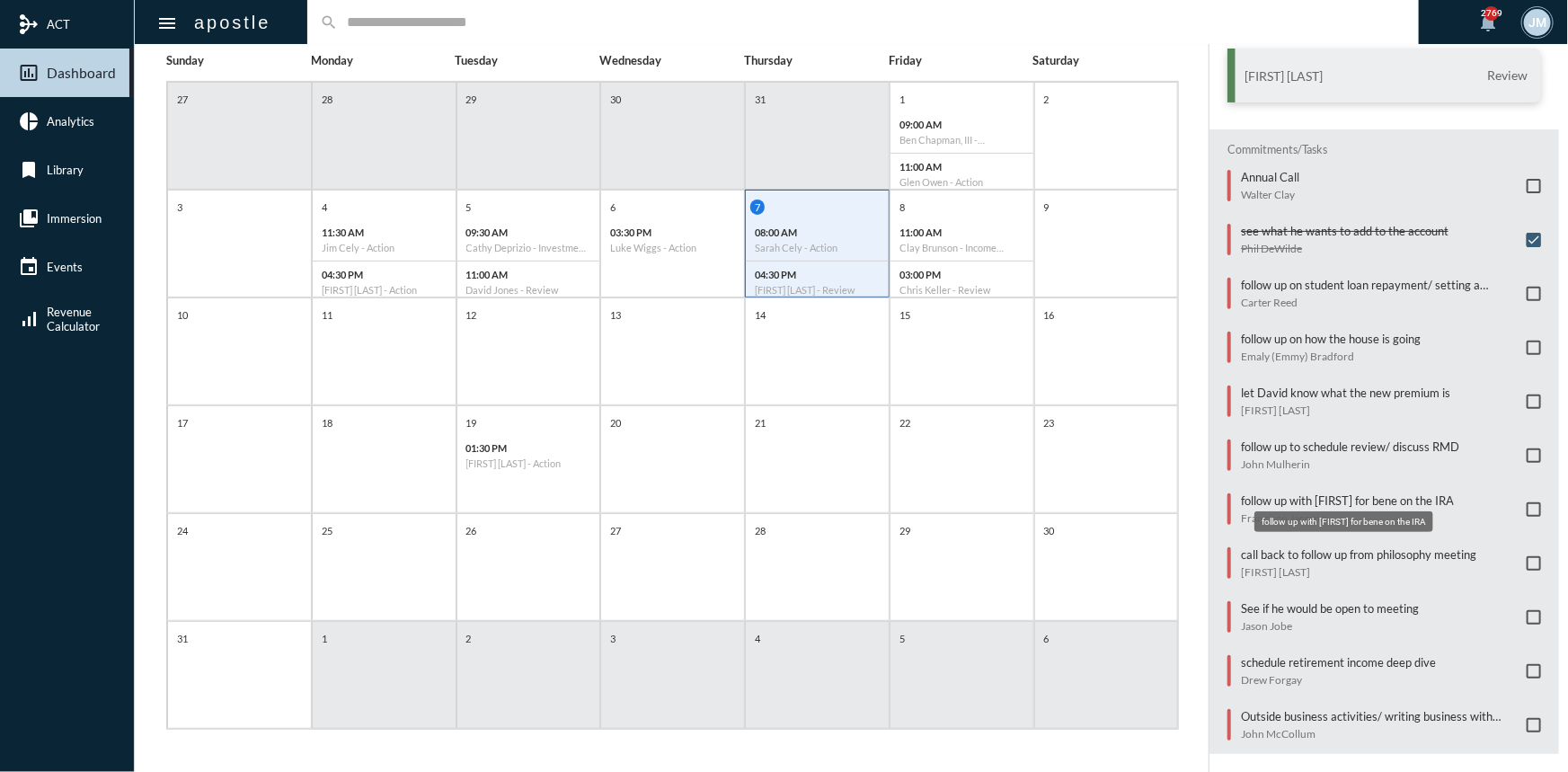 click on "follow up with Melissa for bene on the IRA" 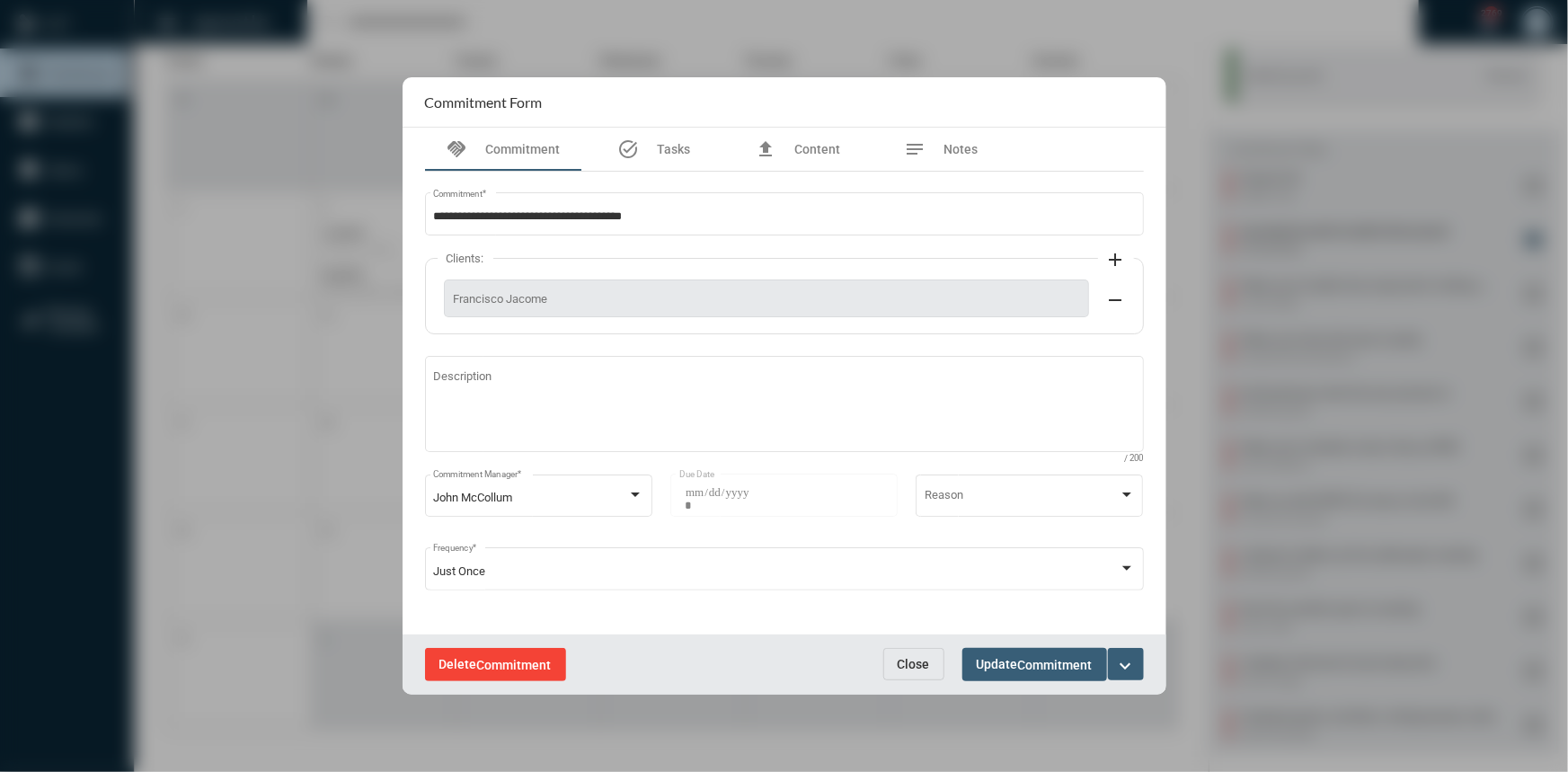 click on "Commitment" at bounding box center (514, 665) 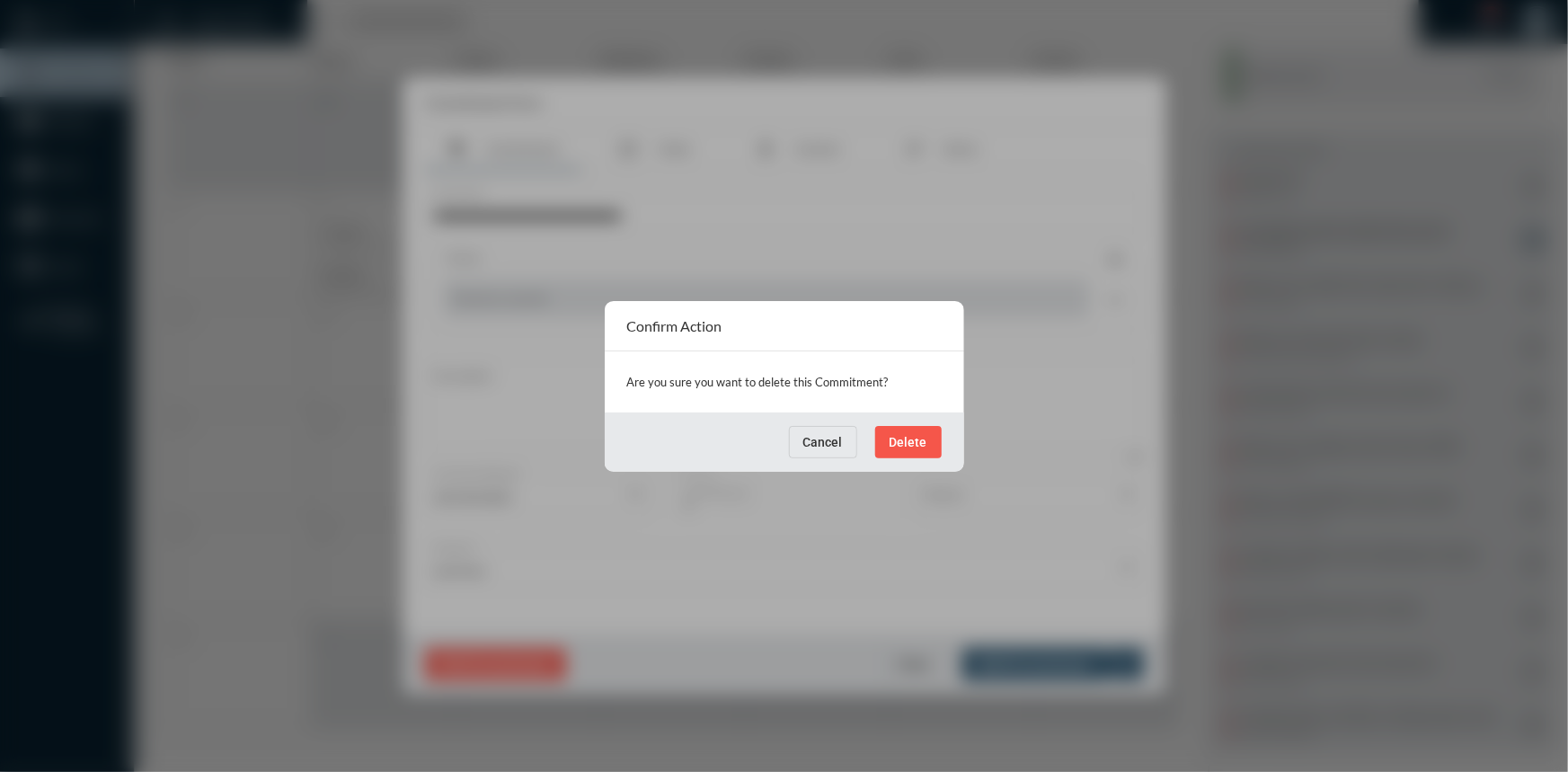 click on "Delete" at bounding box center (908, 442) 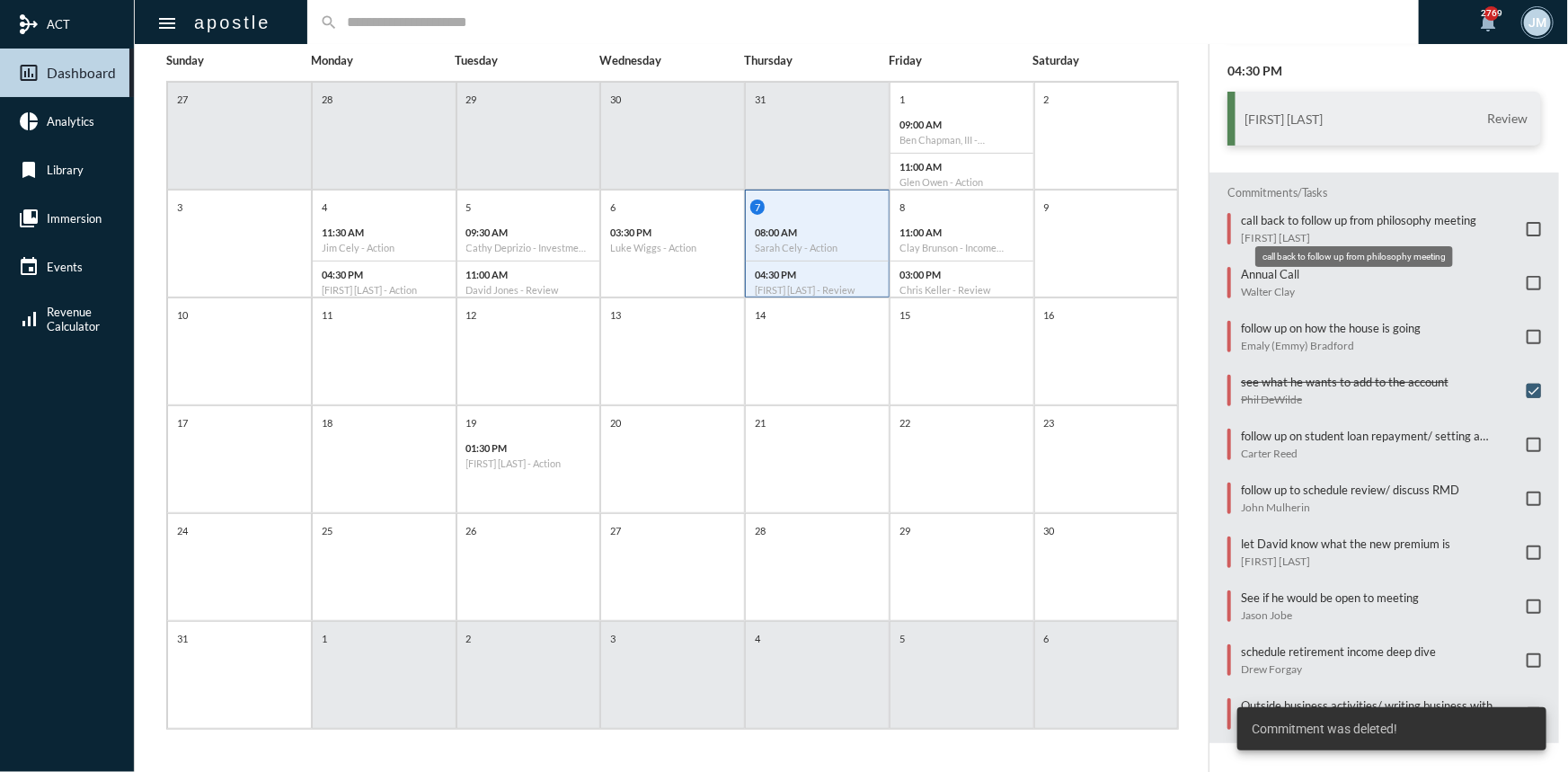 scroll, scrollTop: 112, scrollLeft: 0, axis: vertical 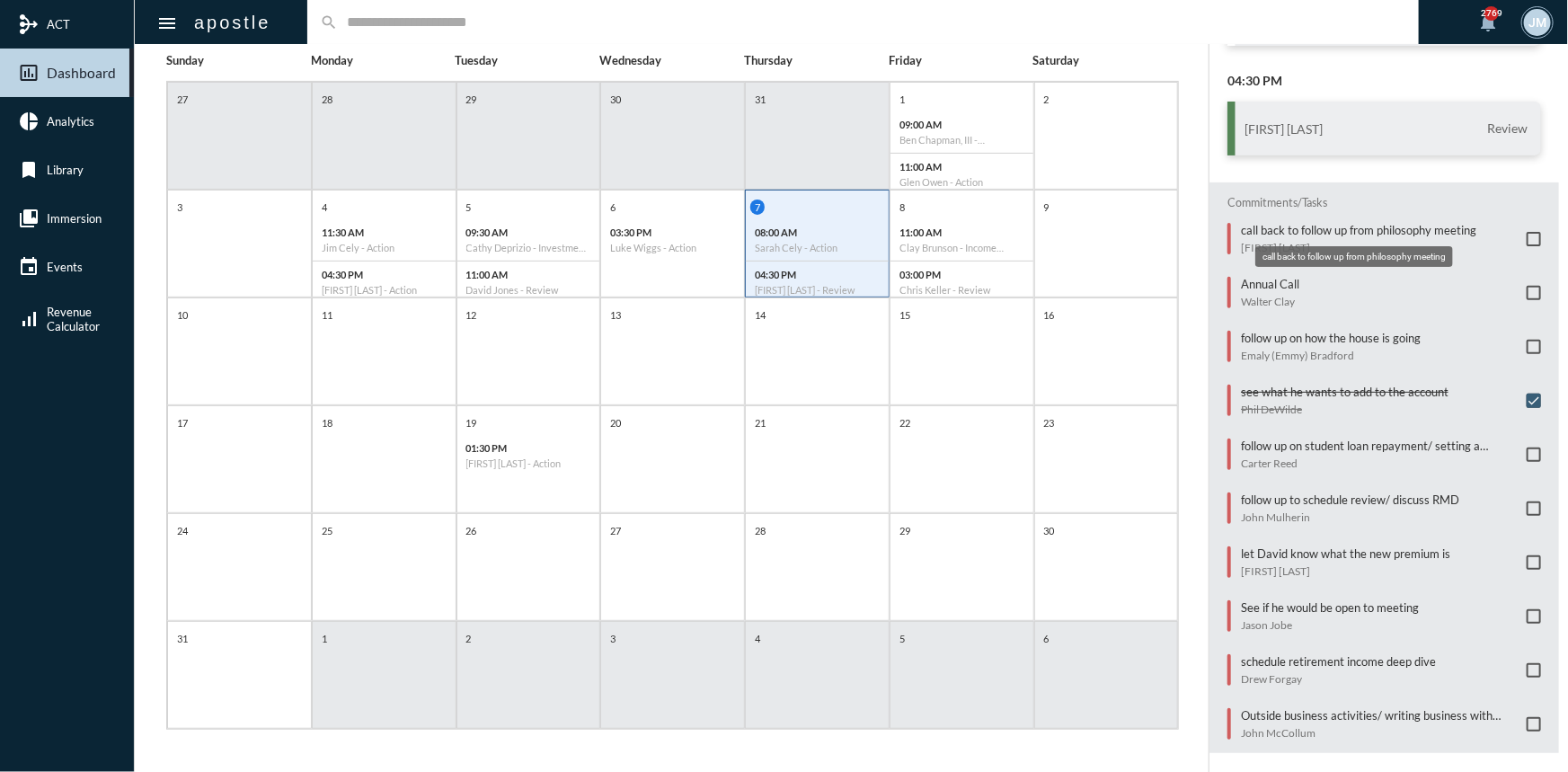 click on "call back to follow up from philosophy meeting" 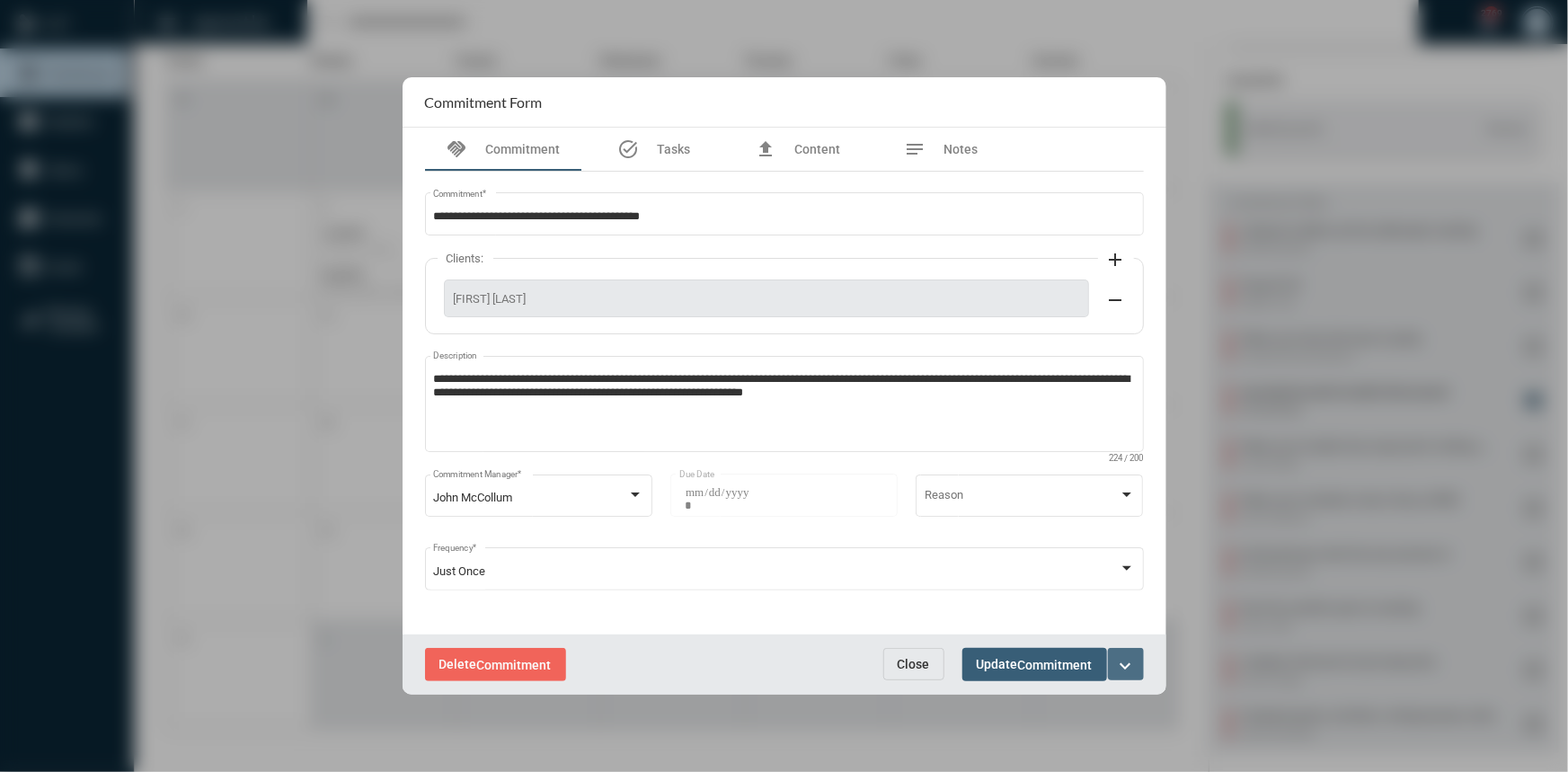 click on "expand_more" at bounding box center [1126, 666] 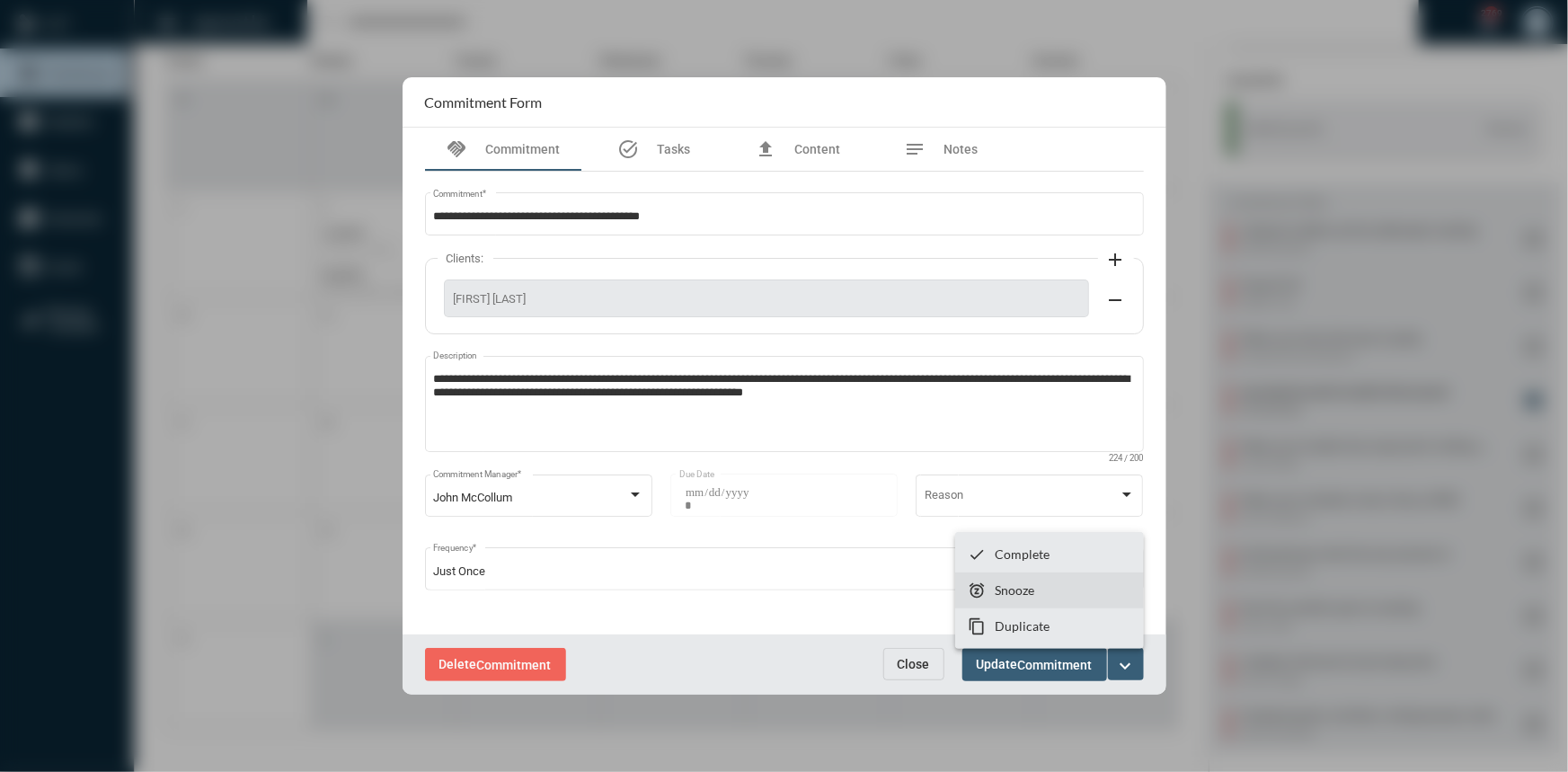 click on "snooze Snooze" at bounding box center [1050, 590] 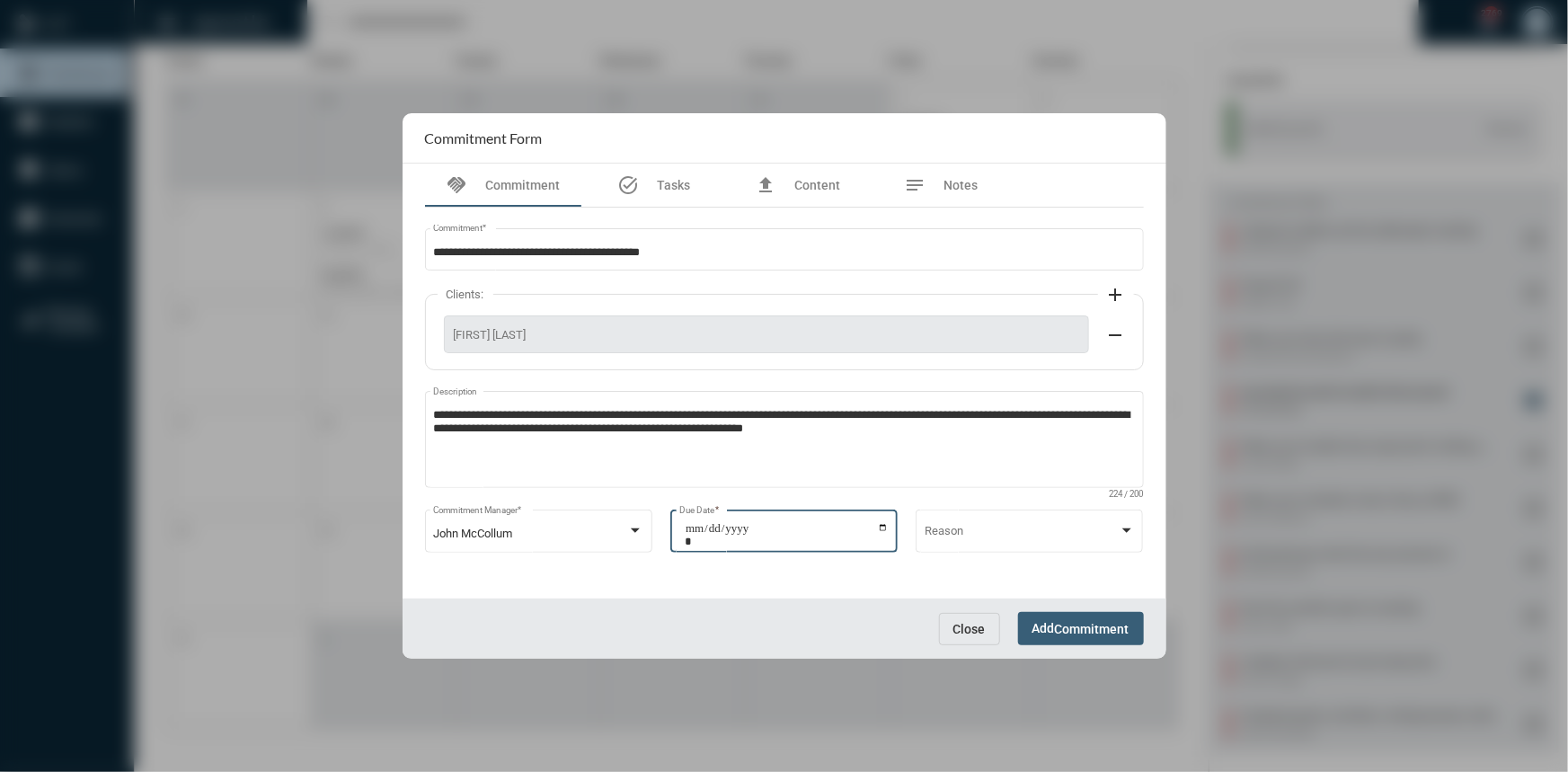click on "**********" at bounding box center [786, 535] 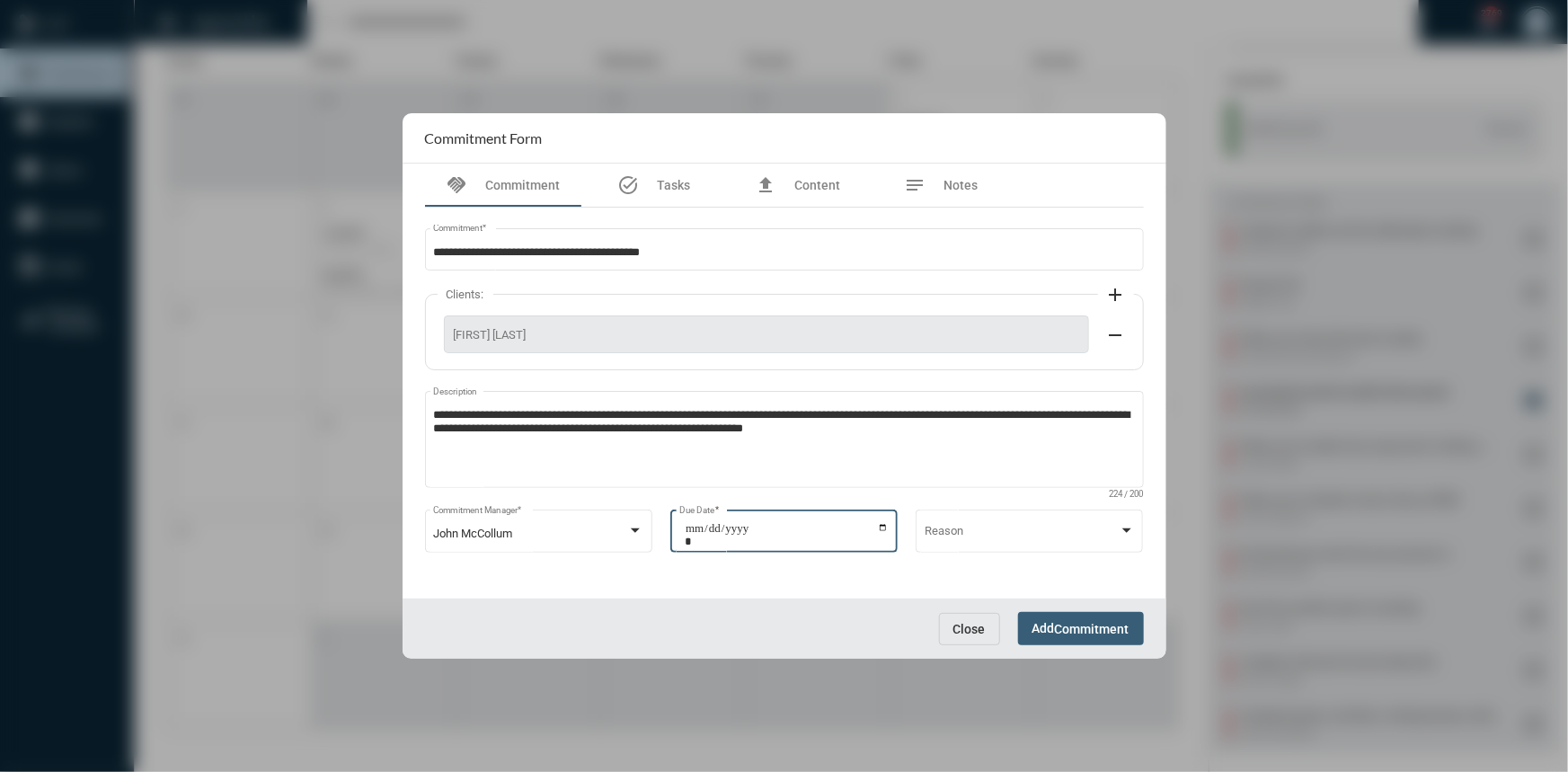 type on "**********" 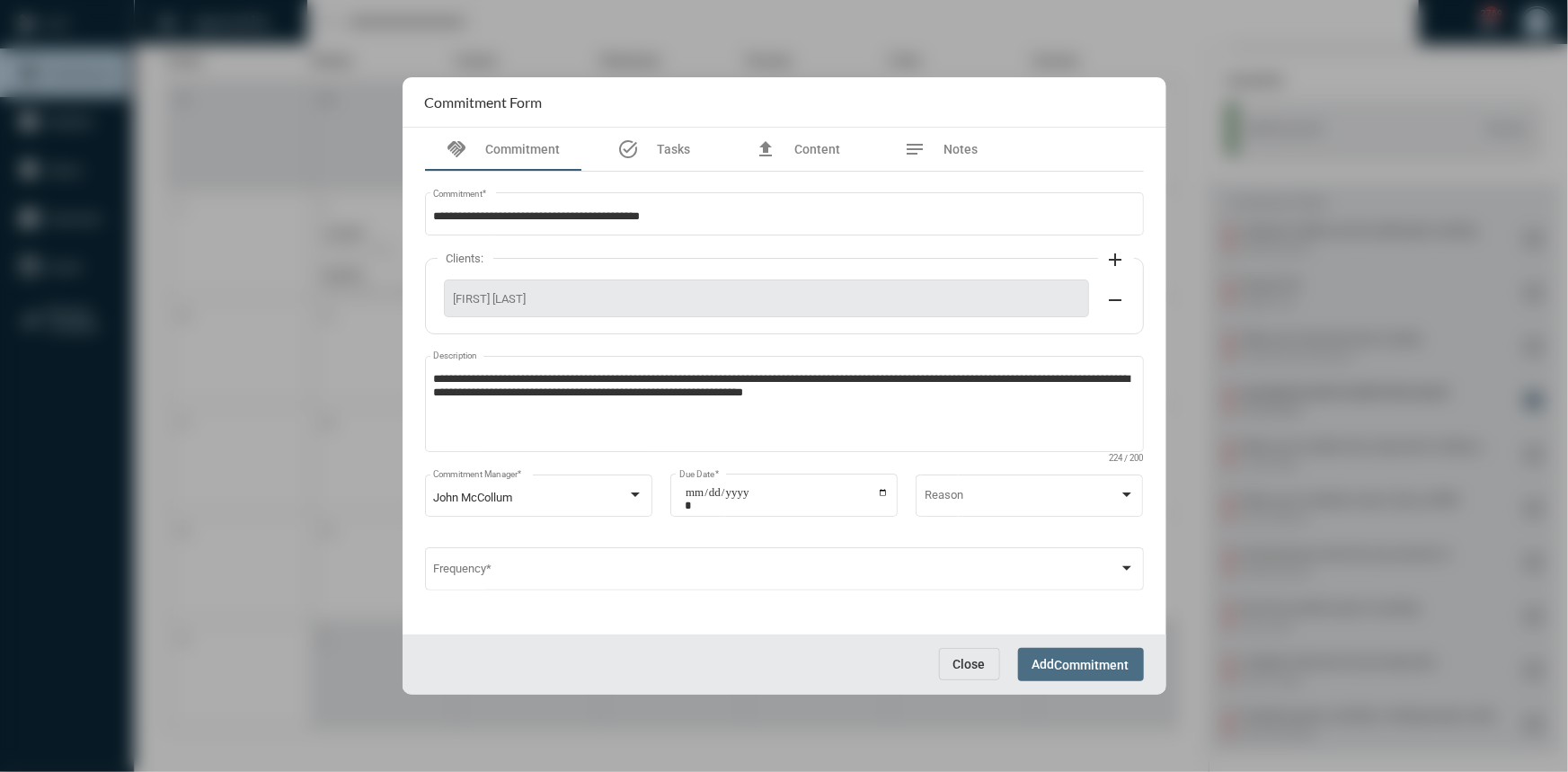 click on "Commitment" at bounding box center (1092, 665) 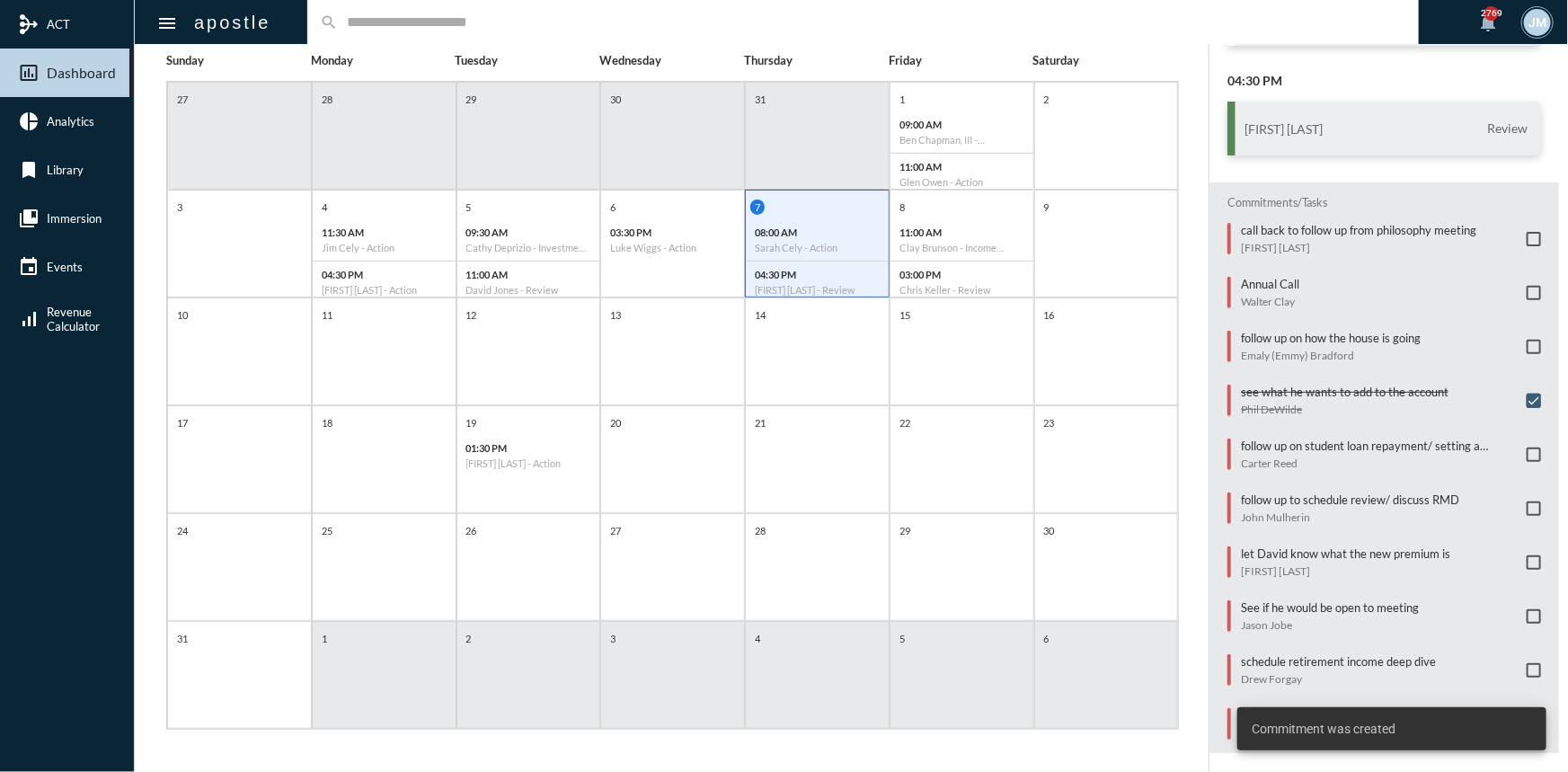 scroll, scrollTop: 60, scrollLeft: 0, axis: vertical 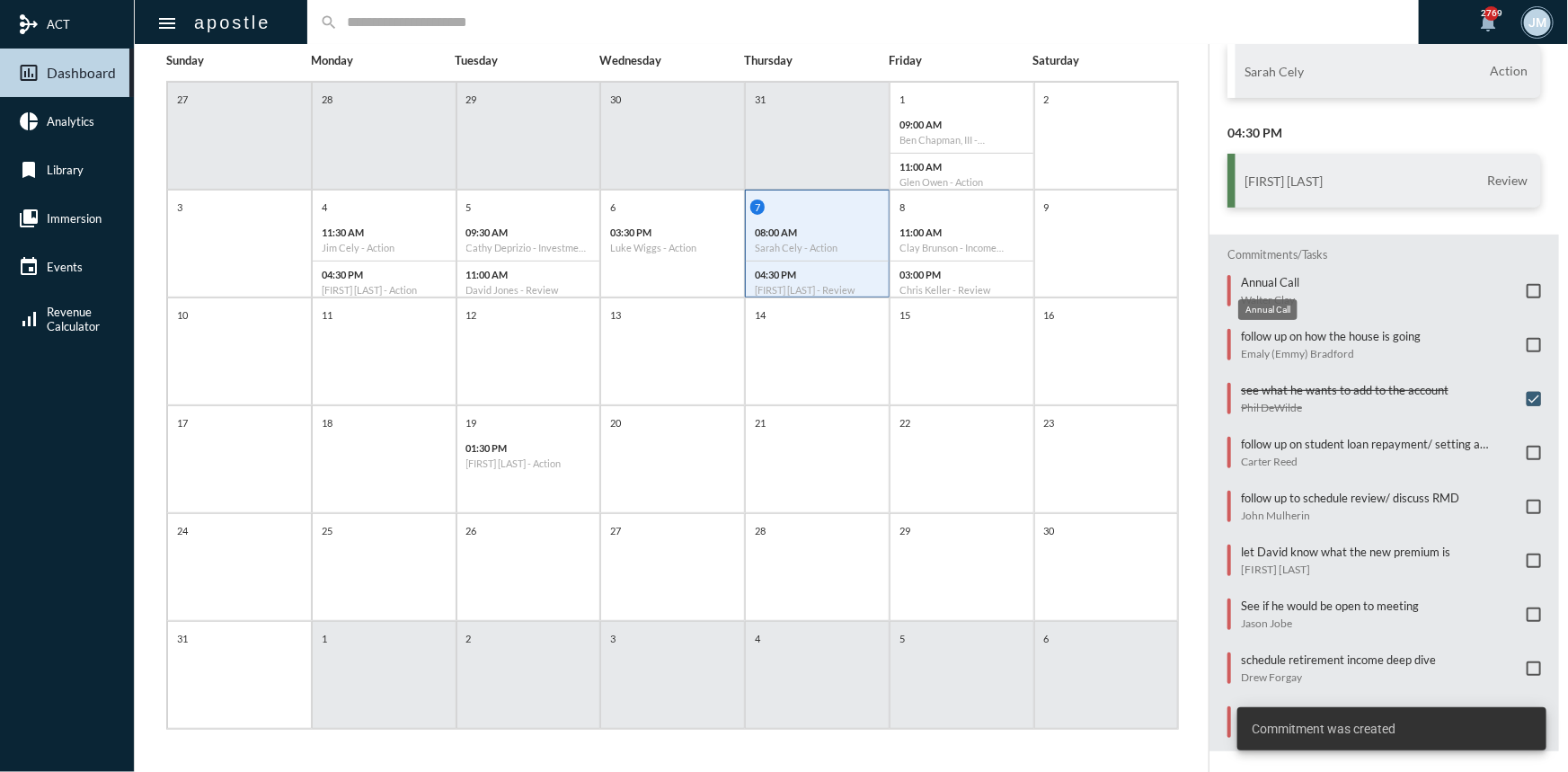 click on "Annual Call" 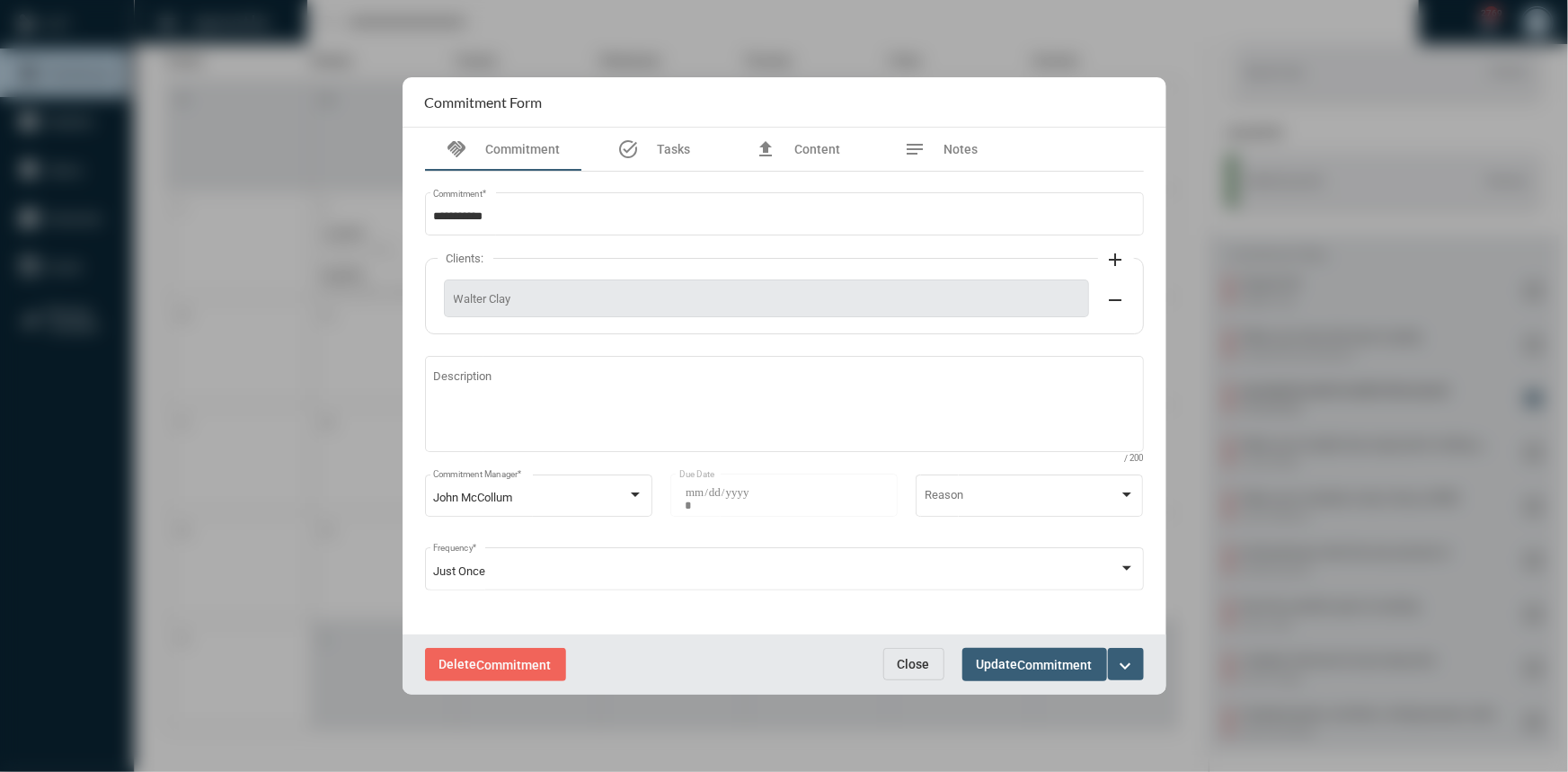 click on "expand_more" at bounding box center (1126, 664) 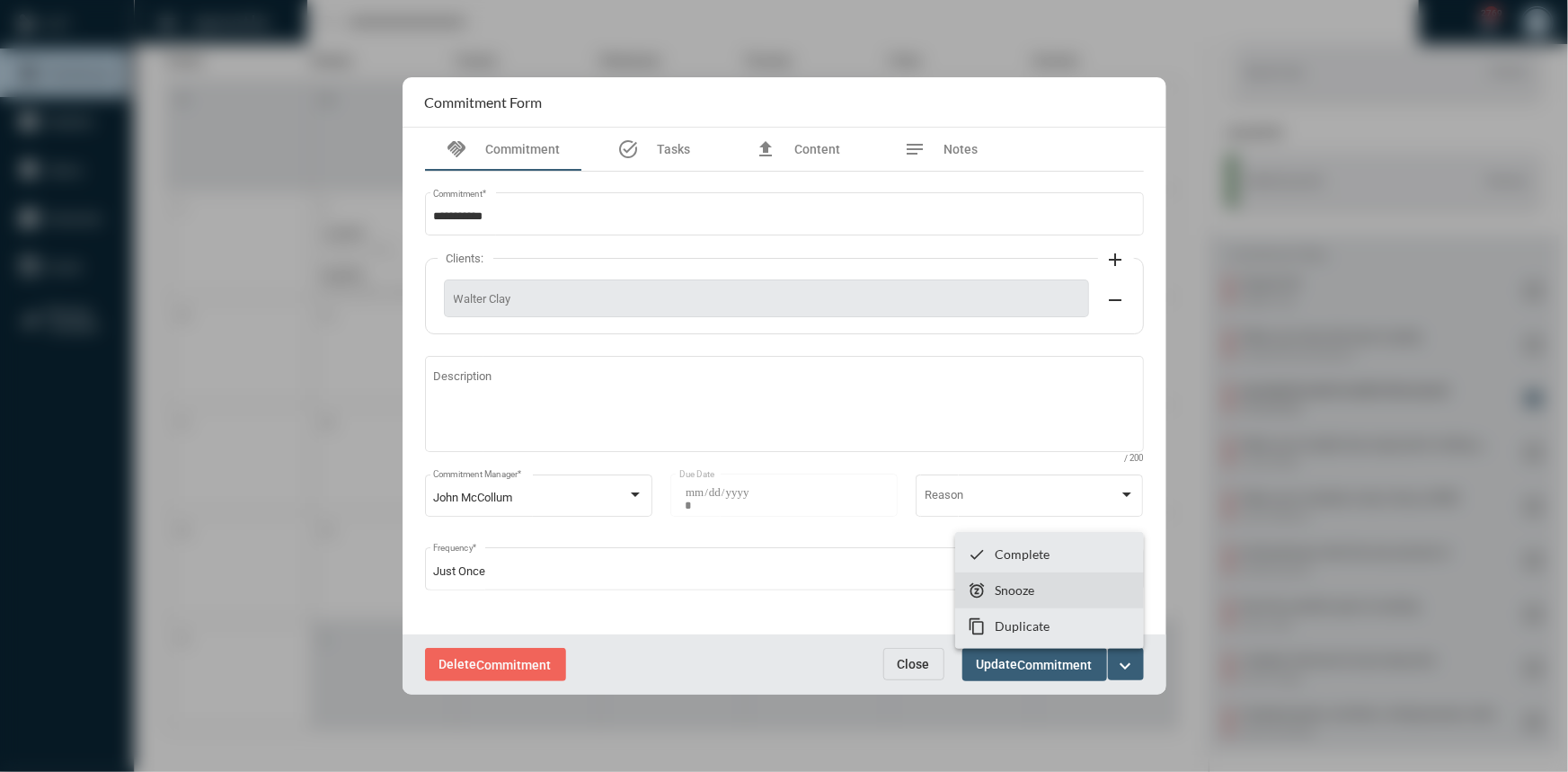 click on "Snooze" at bounding box center (1014, 590) 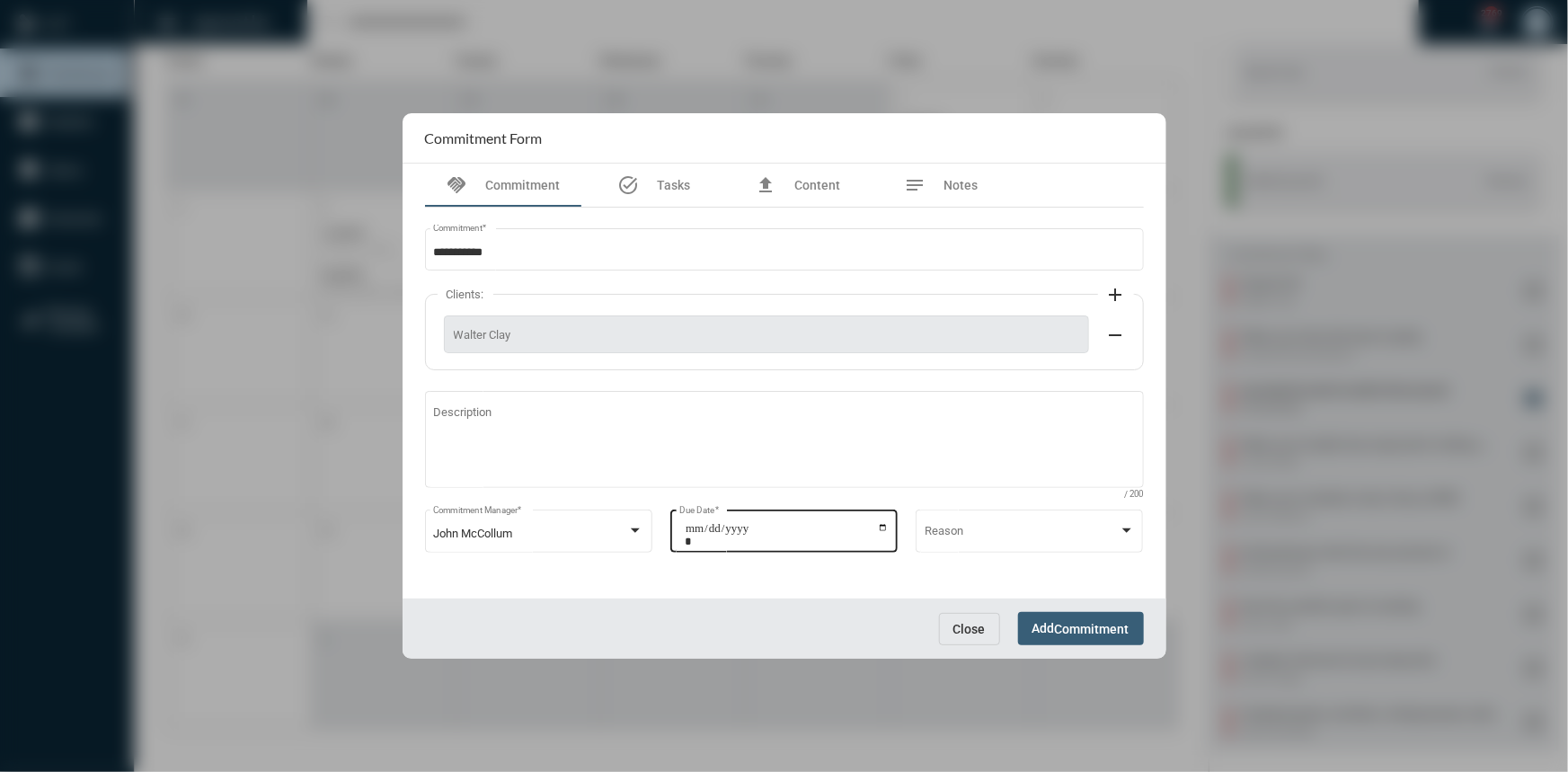 click on "**********" at bounding box center (786, 535) 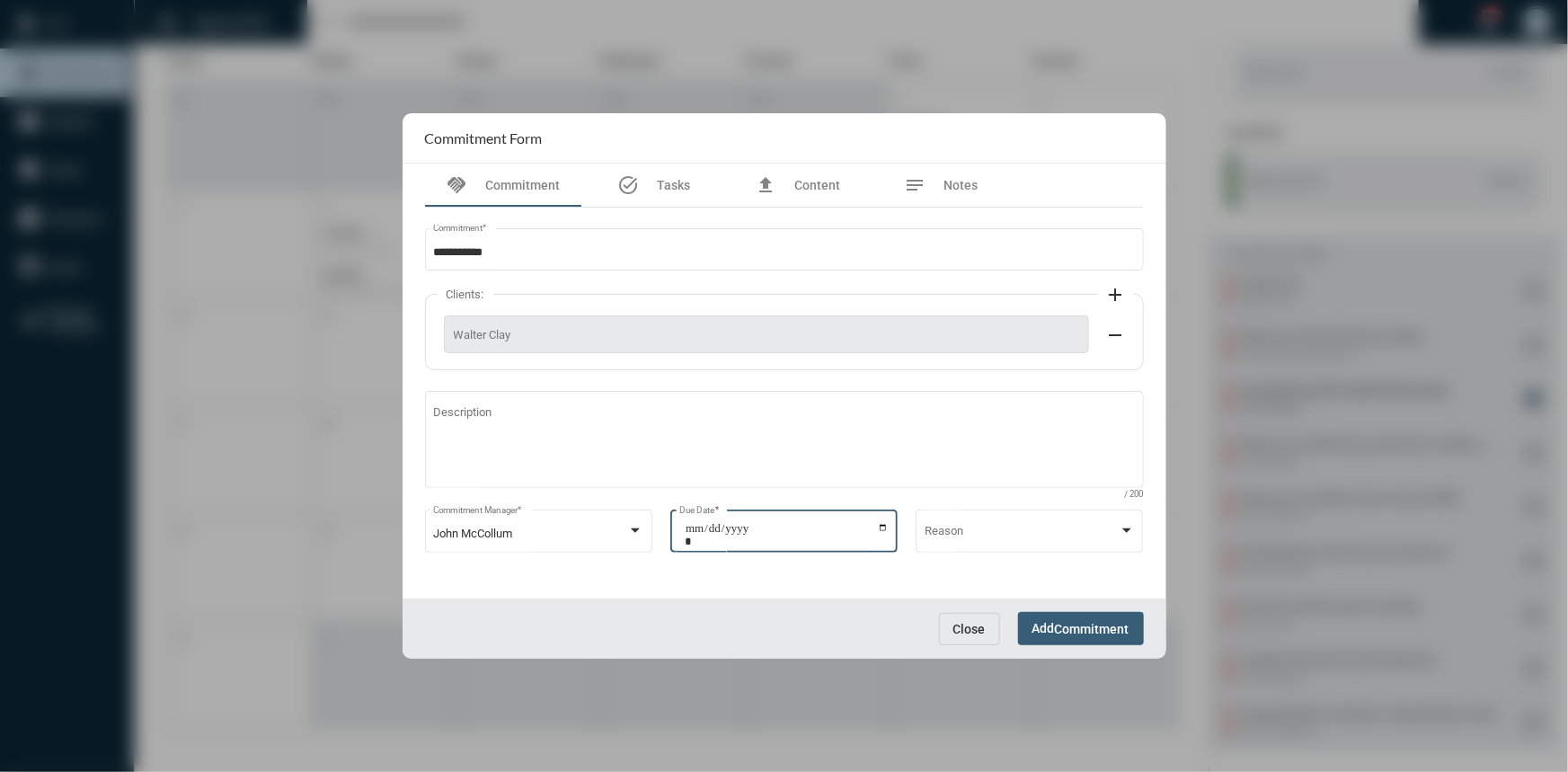 type on "**********" 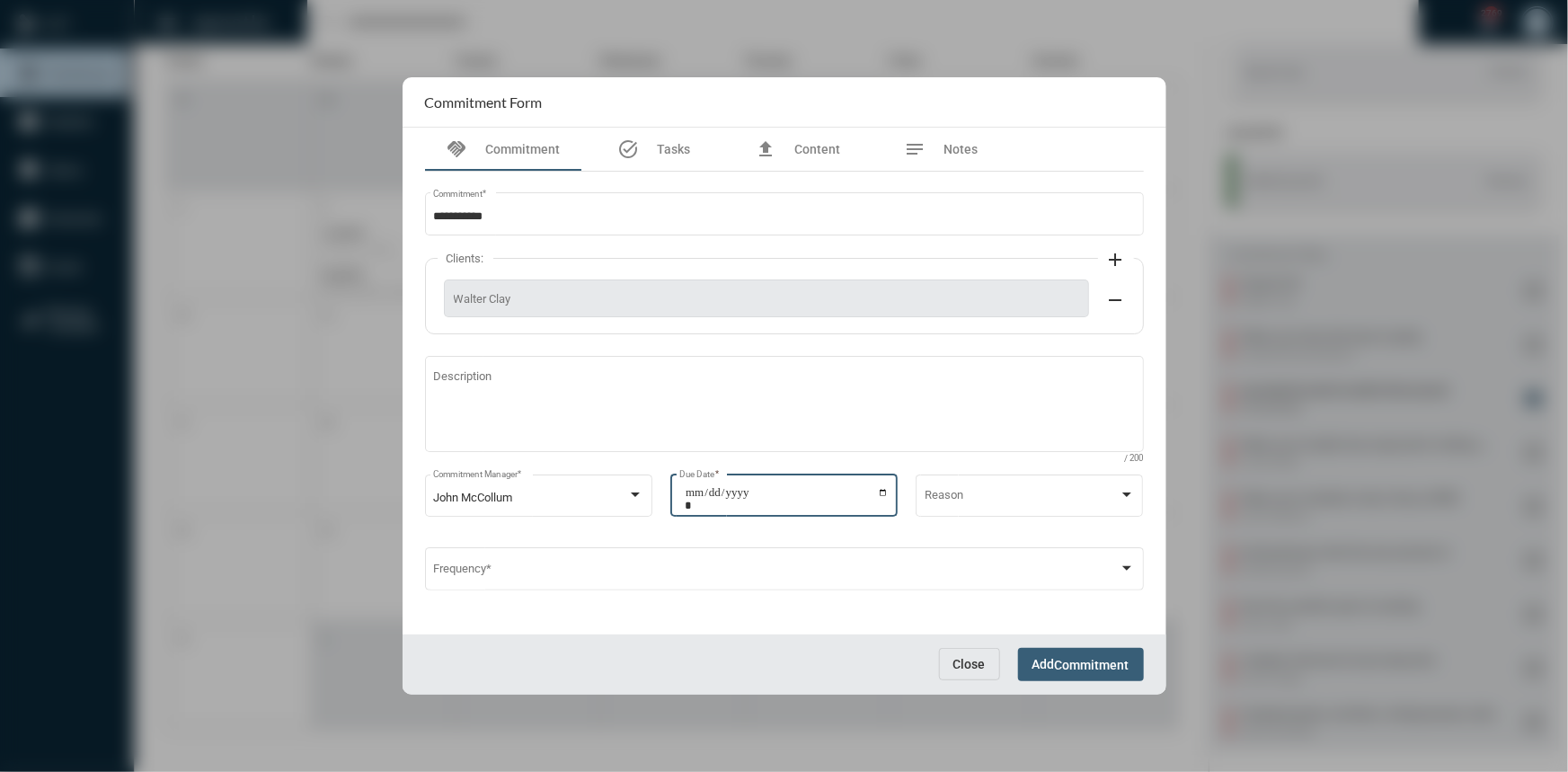 click on "Add   Commitment" at bounding box center (1081, 664) 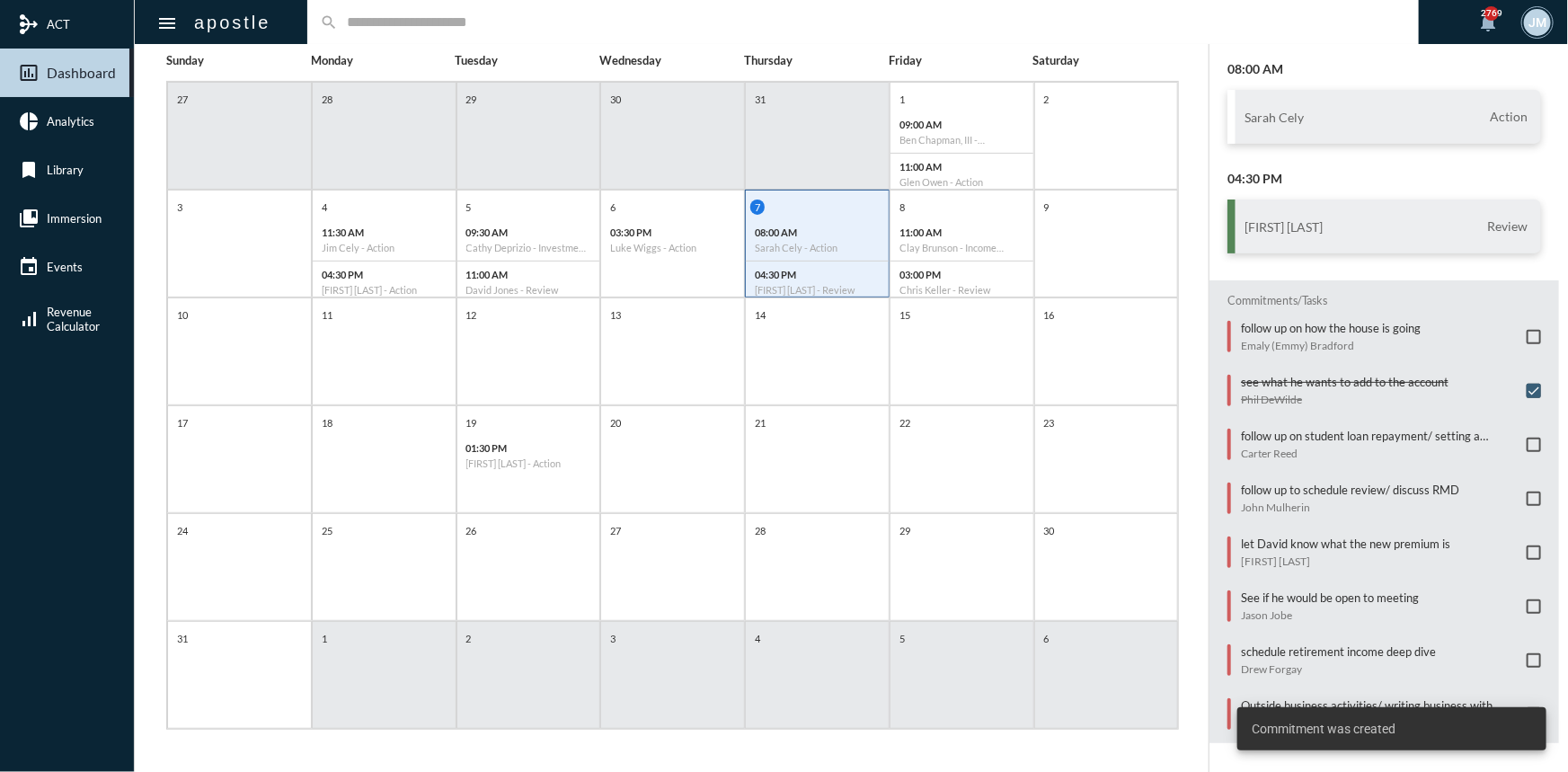 scroll, scrollTop: 7, scrollLeft: 0, axis: vertical 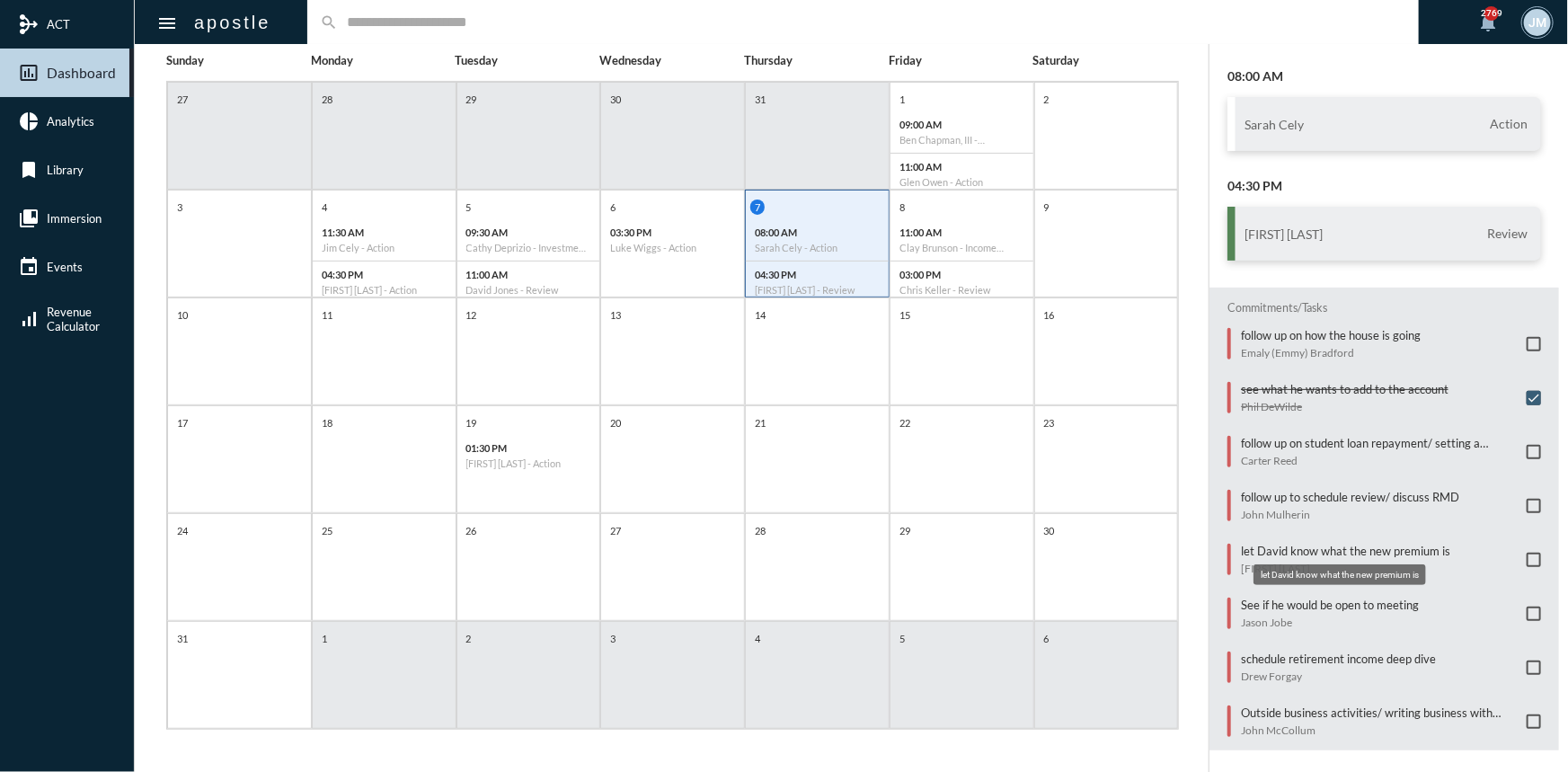 click on "let David know what the new premium is" at bounding box center (1340, 574) 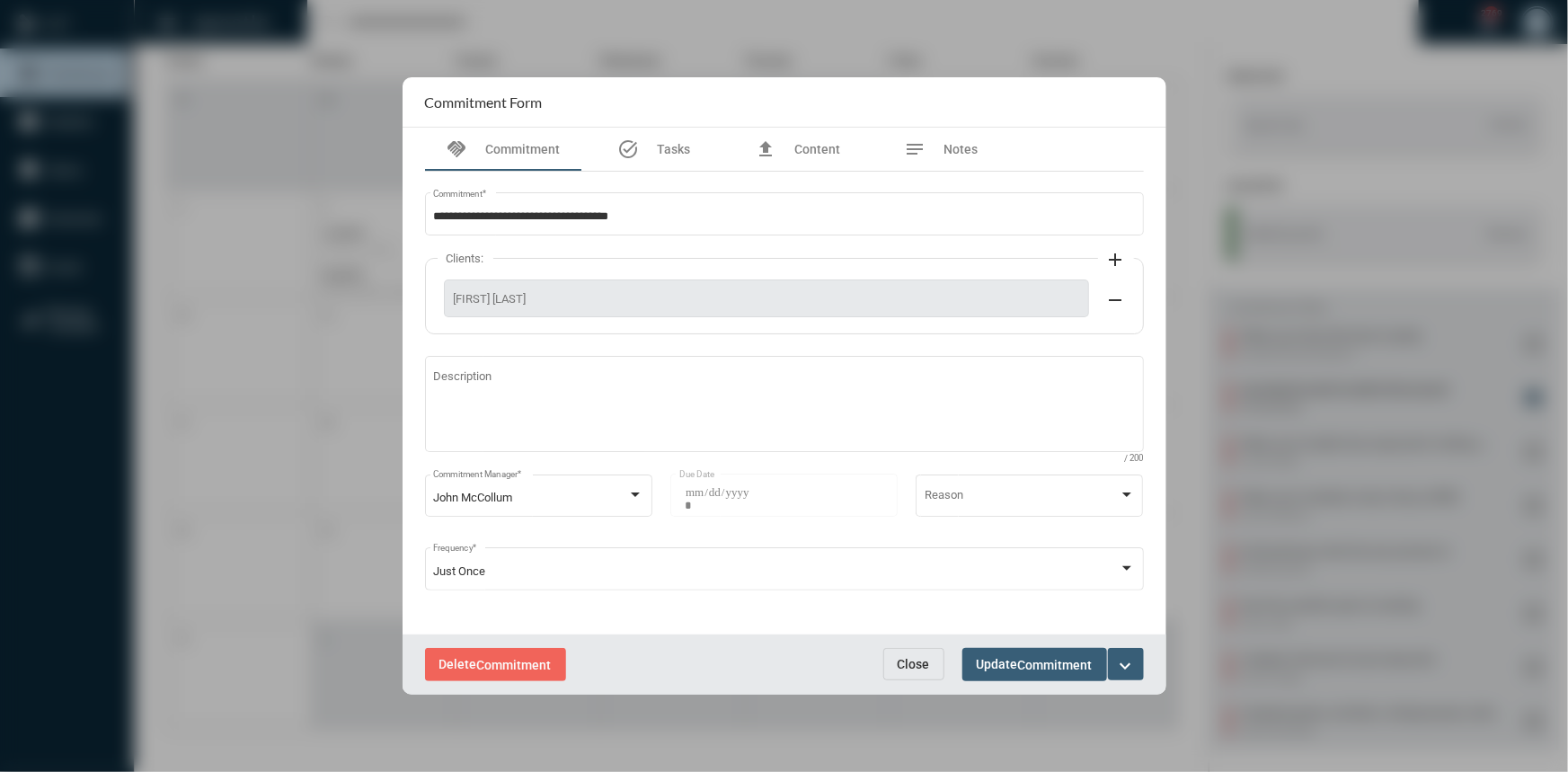 click on "expand_more" at bounding box center [1126, 666] 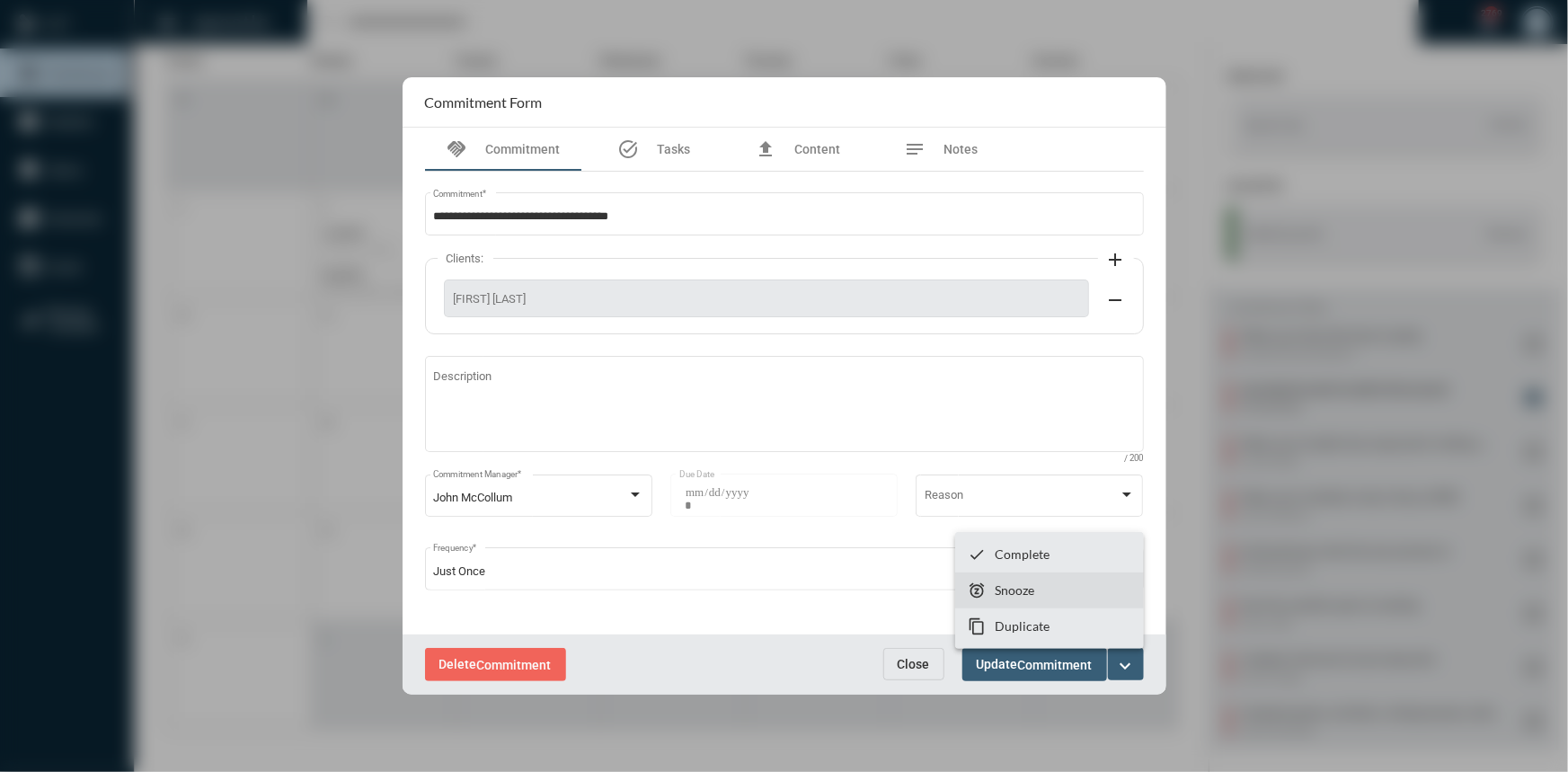 click on "Snooze" at bounding box center [1014, 590] 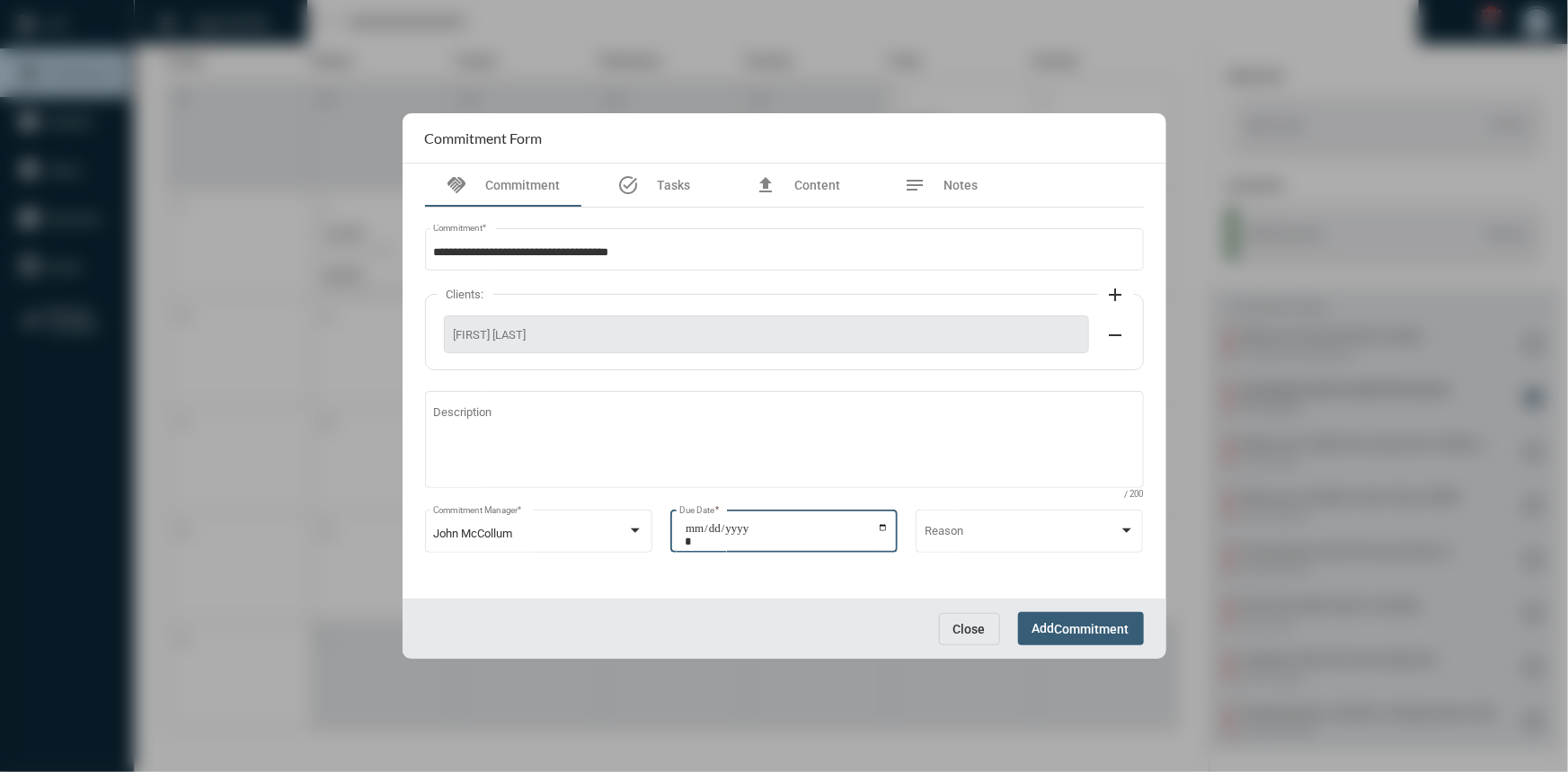 click on "**********" at bounding box center (786, 535) 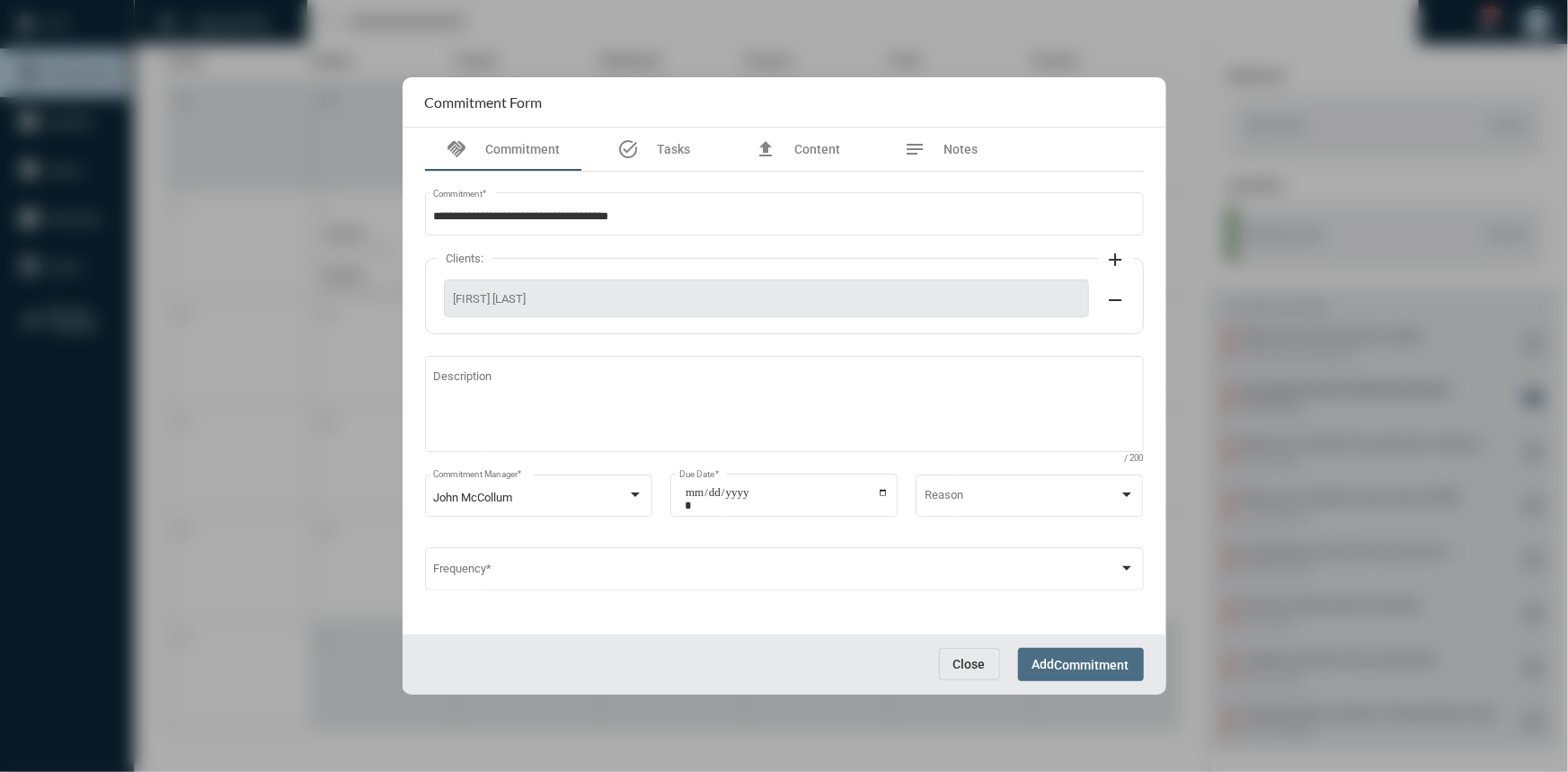 click on "Add   Commitment" at bounding box center [1081, 664] 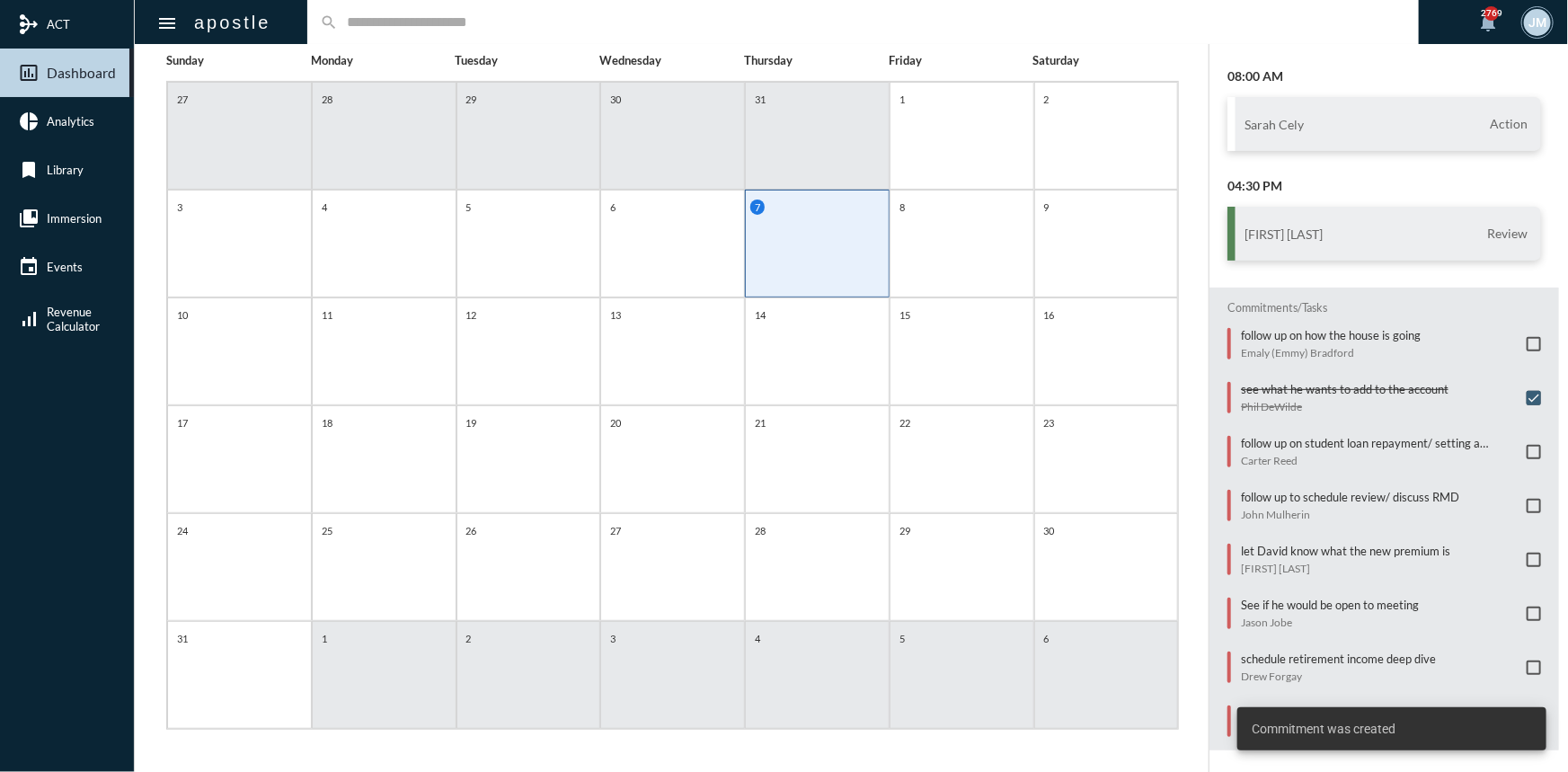 scroll, scrollTop: 0, scrollLeft: 0, axis: both 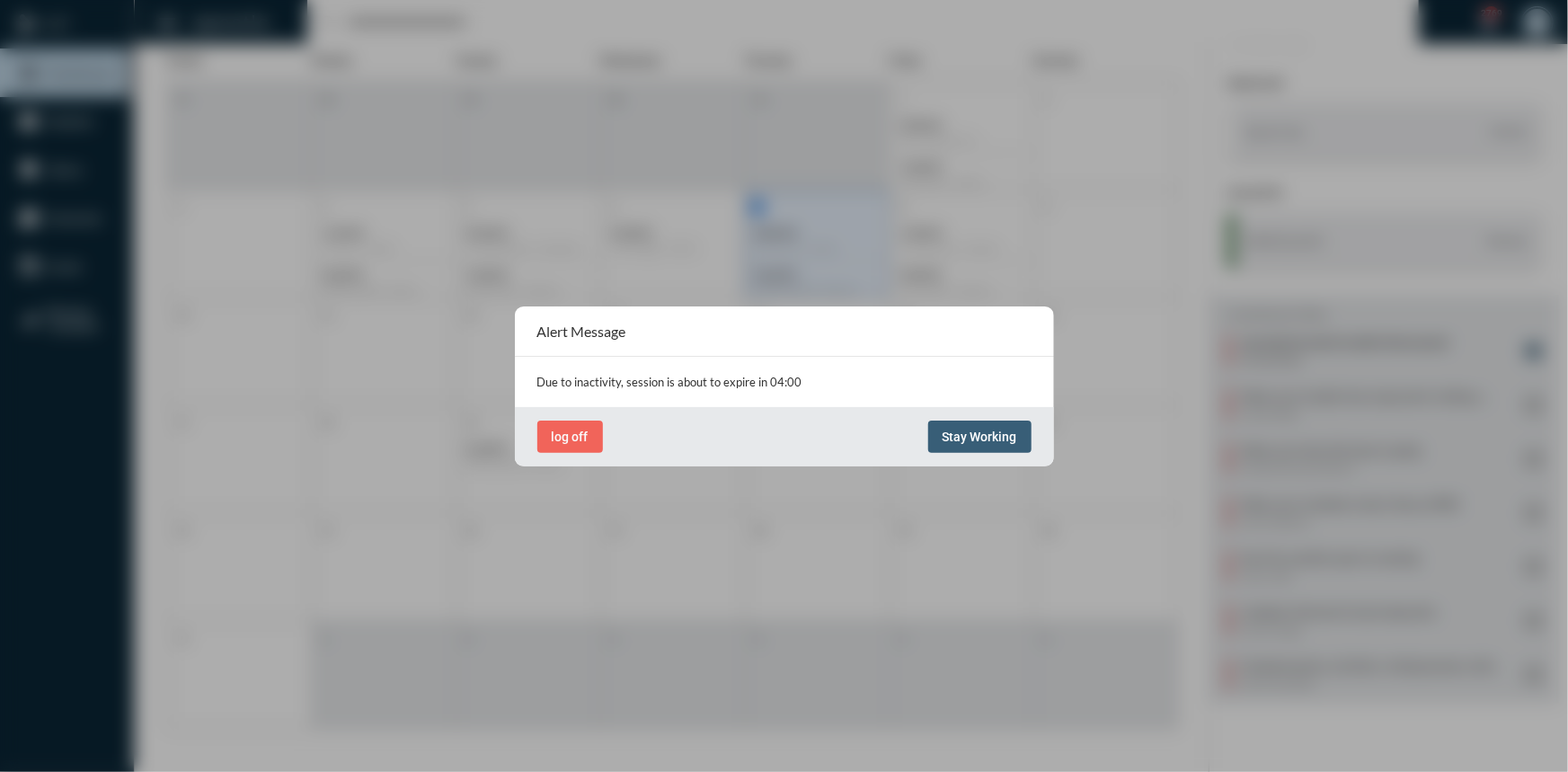 click on "Stay Working" at bounding box center (979, 437) 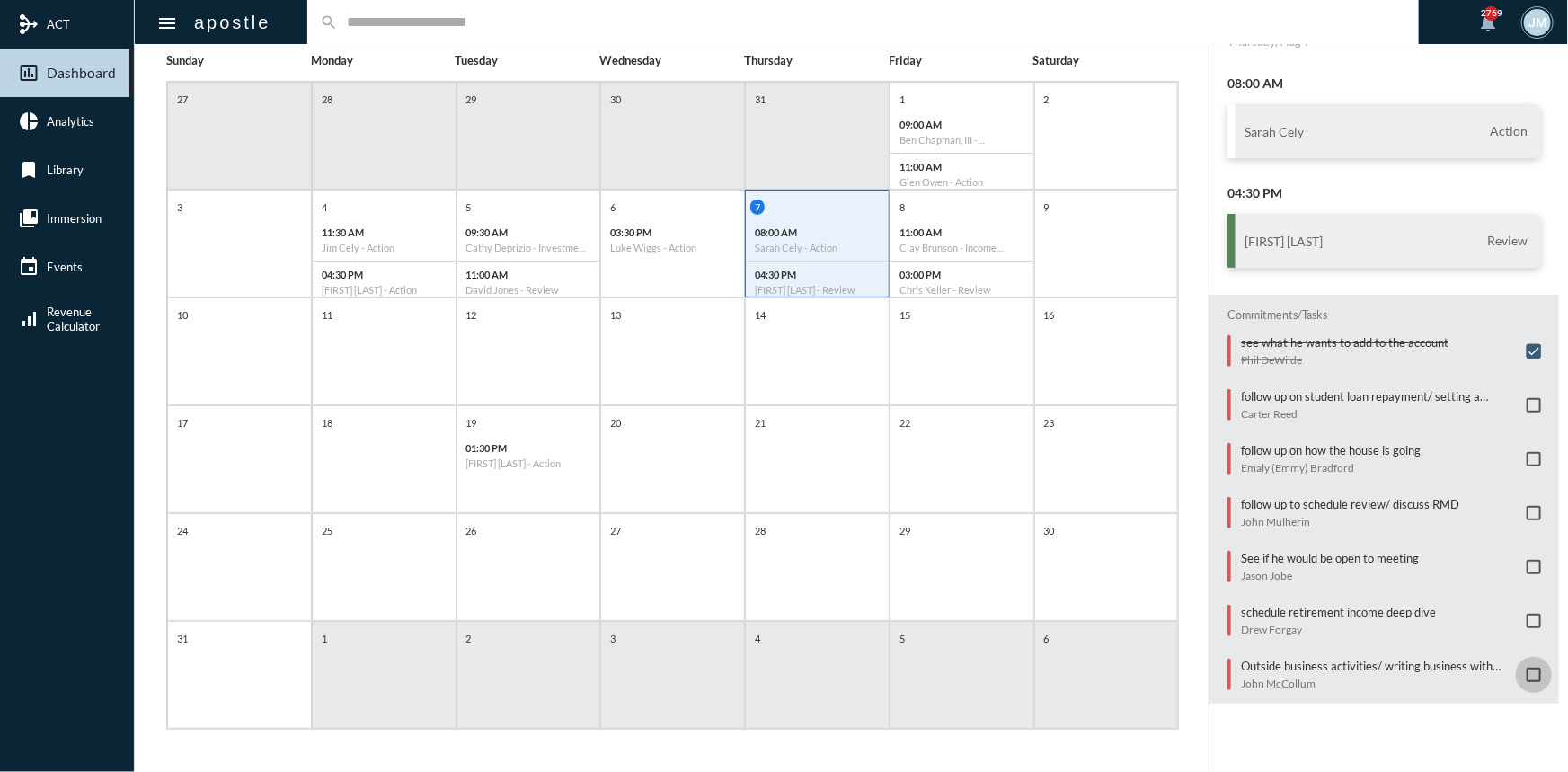 click at bounding box center [1534, 675] 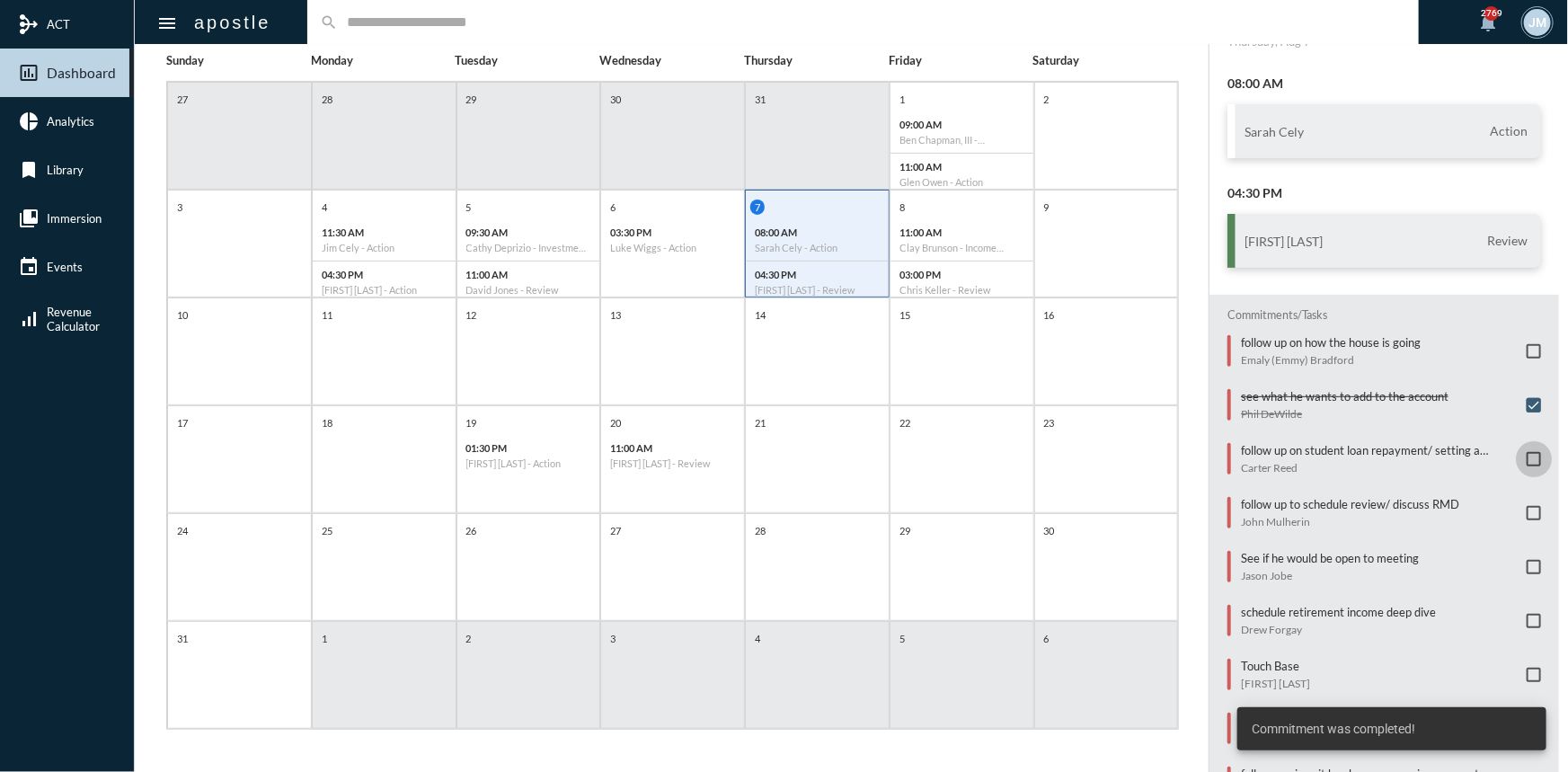 click at bounding box center (1534, 459) 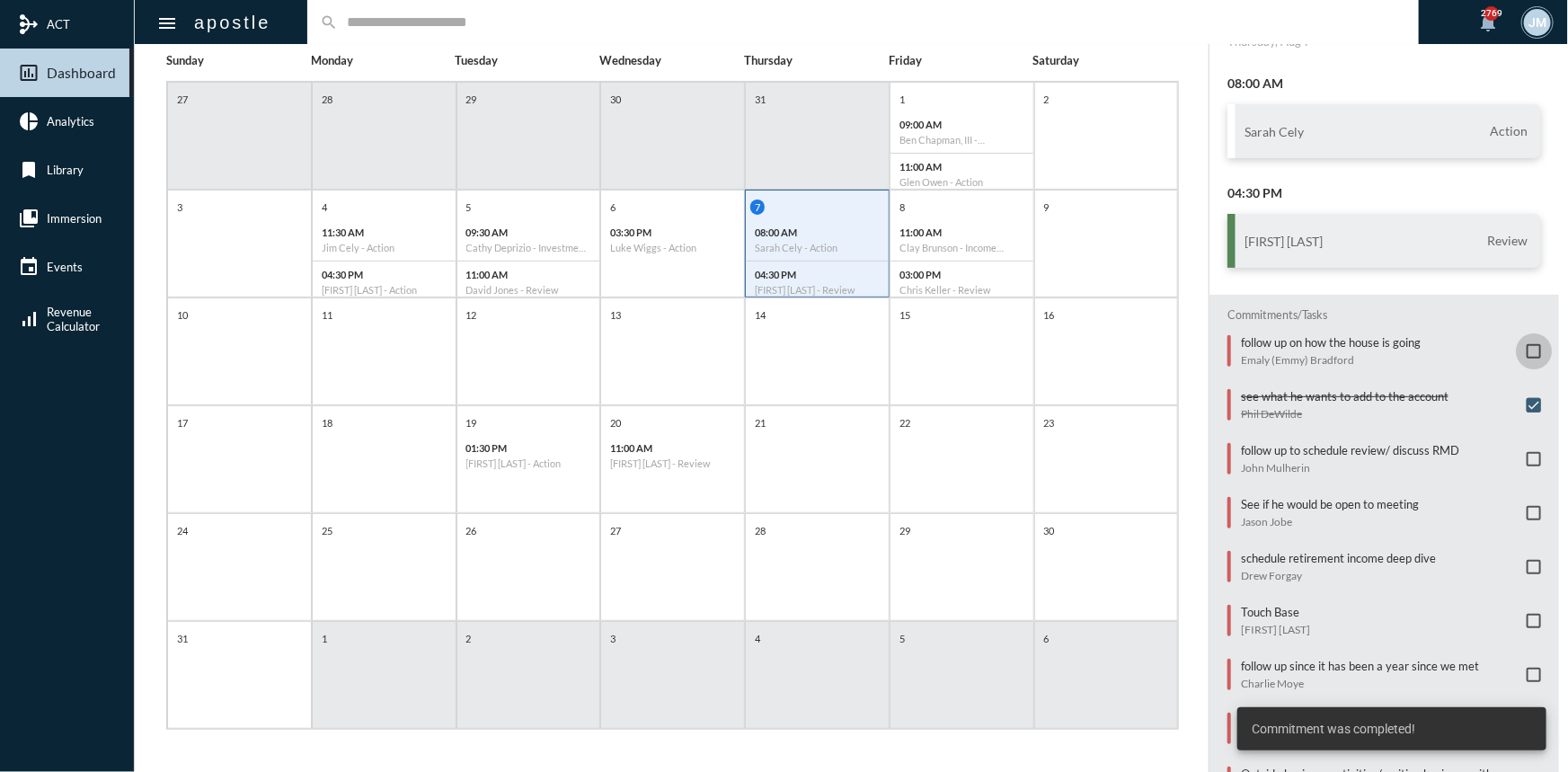 click at bounding box center [1534, 351] 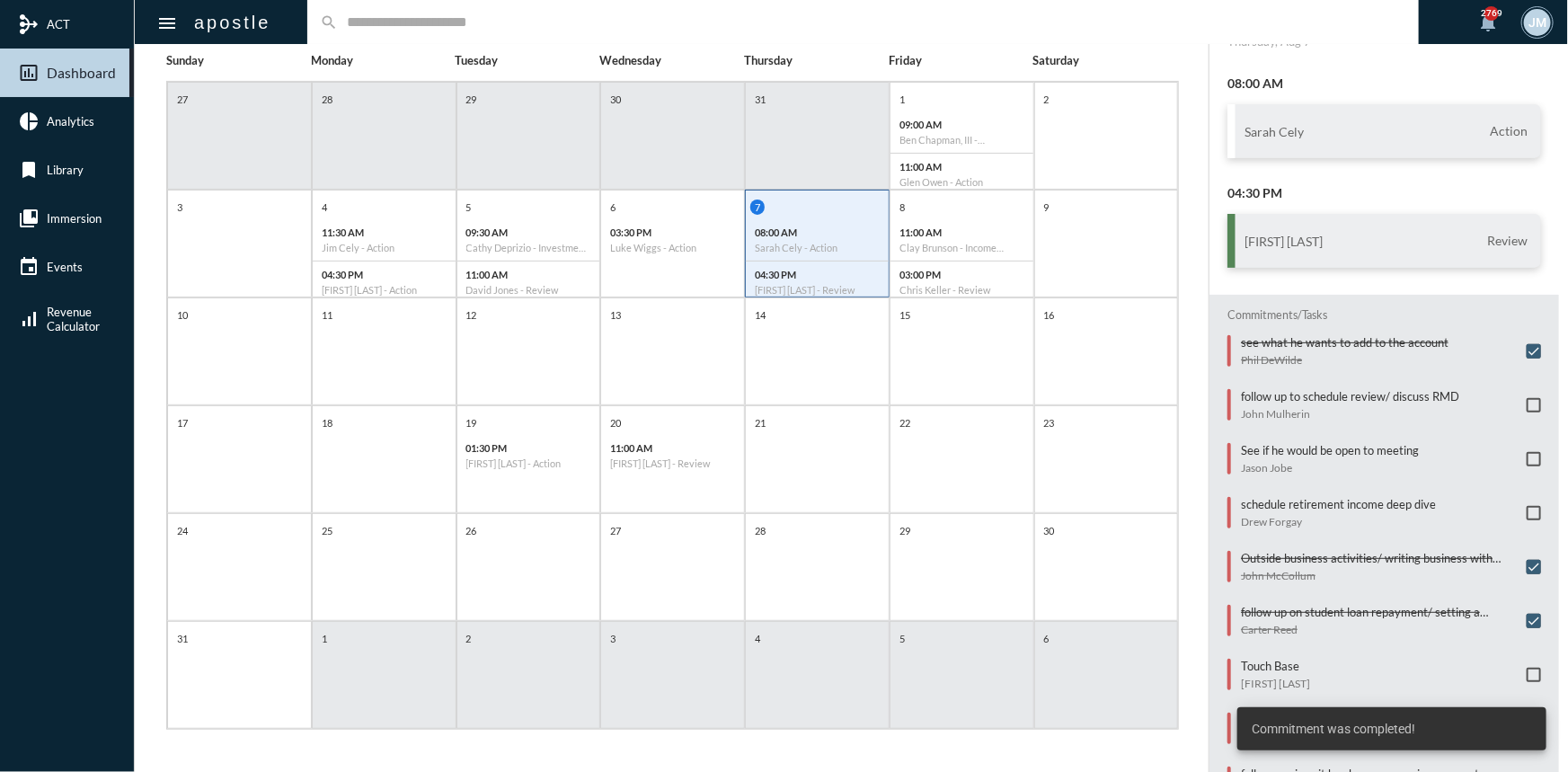scroll, scrollTop: 112, scrollLeft: 0, axis: vertical 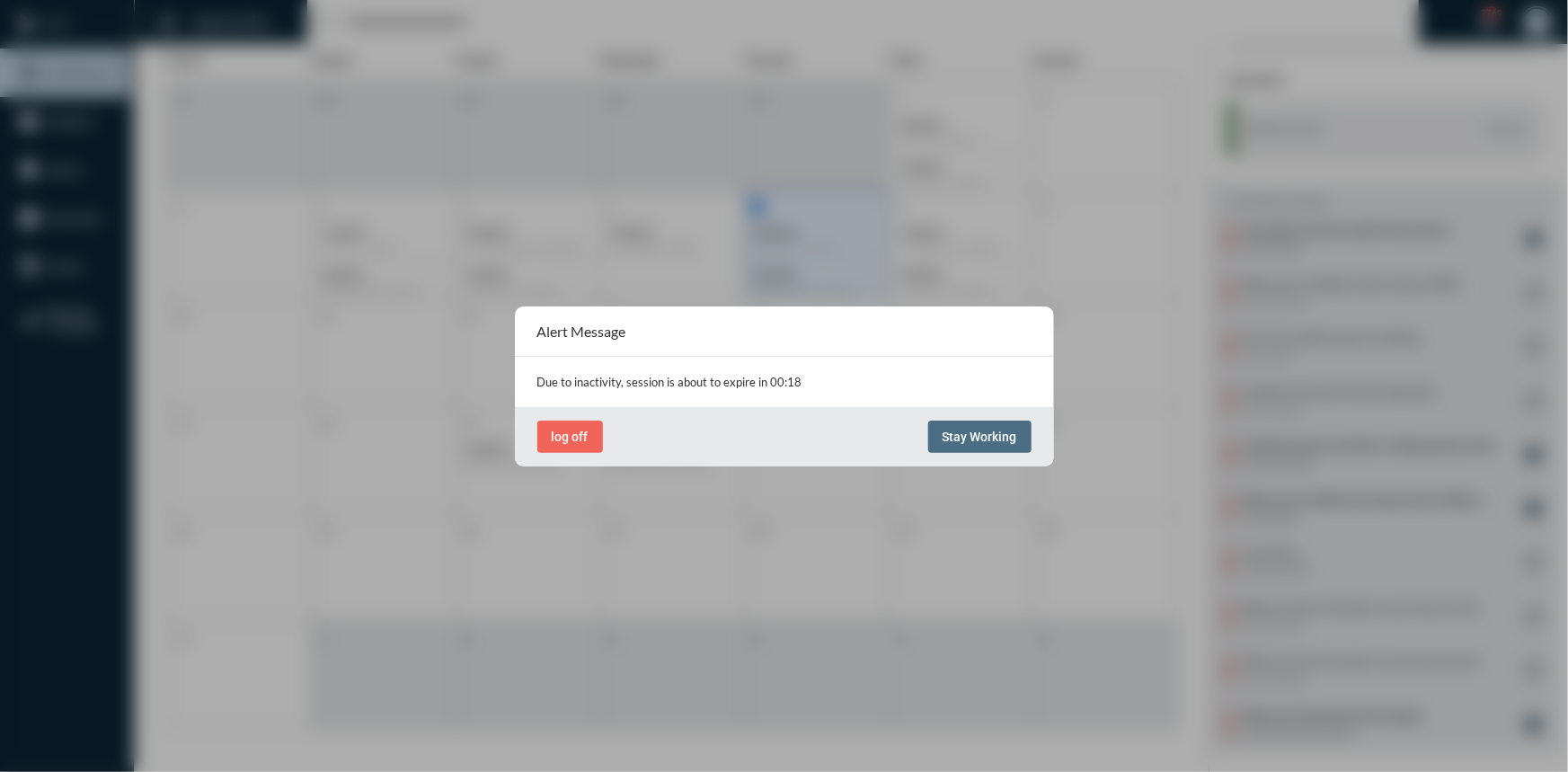 click on "Stay Working" at bounding box center [979, 437] 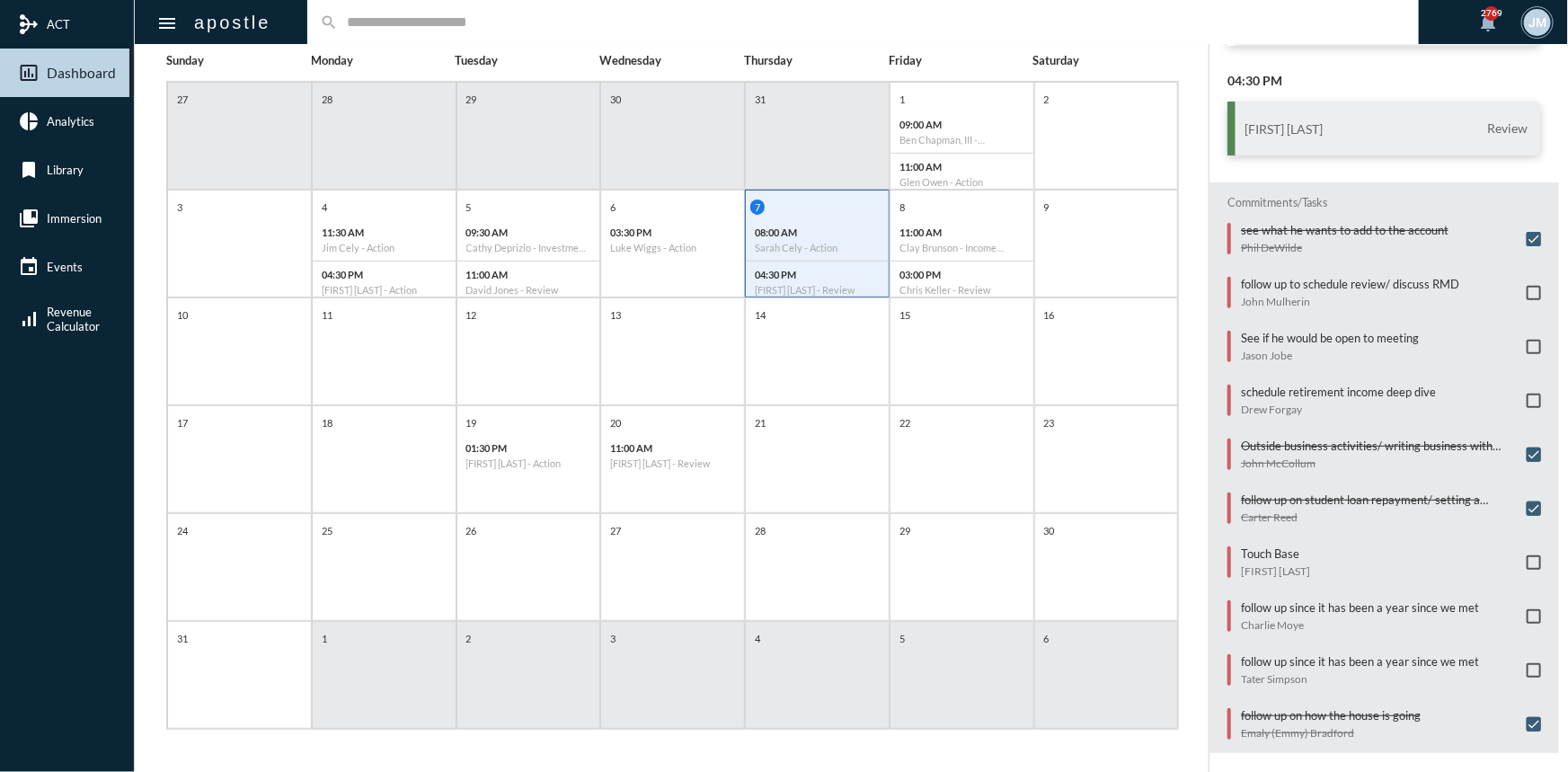 click 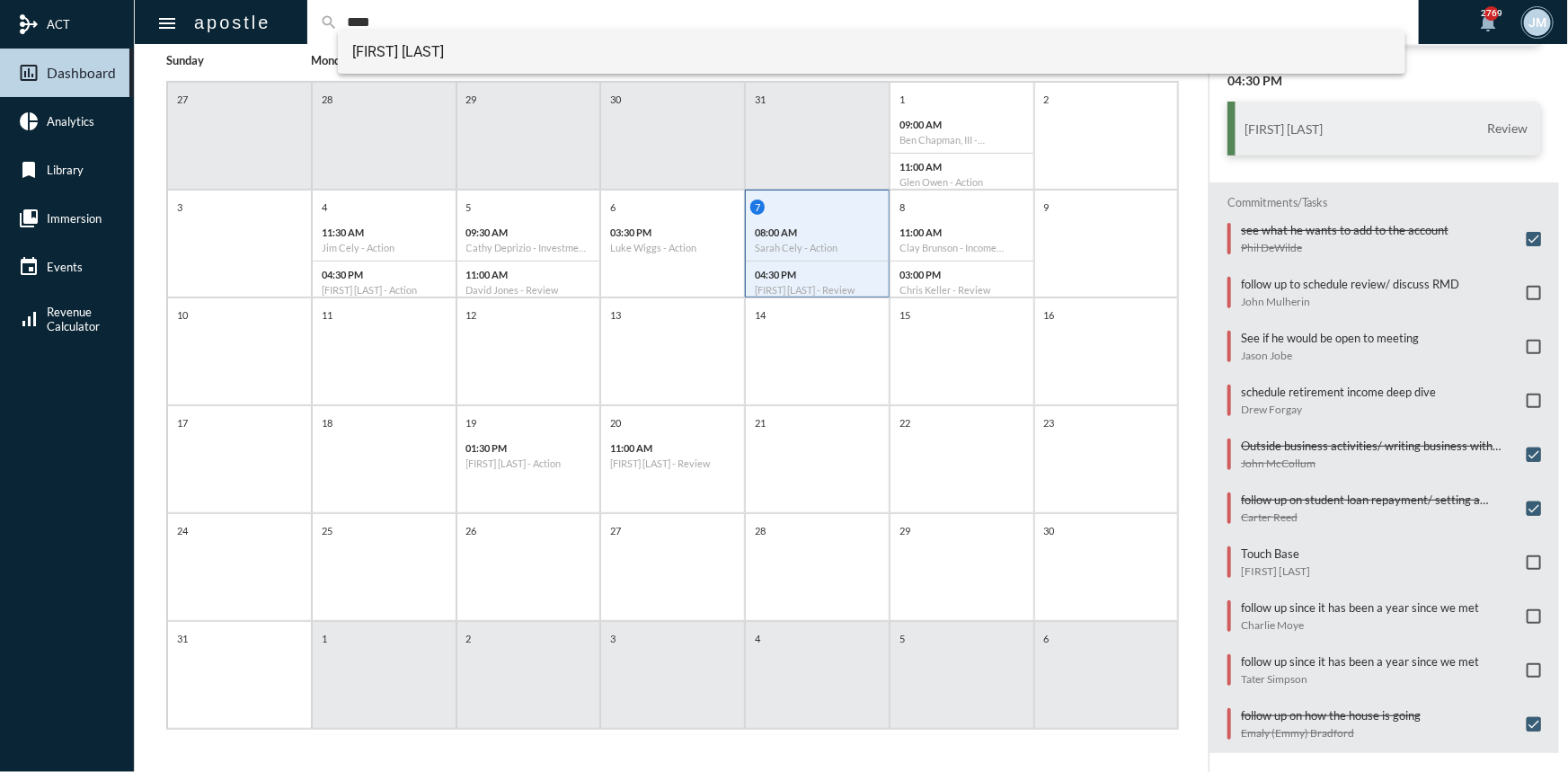 type on "****" 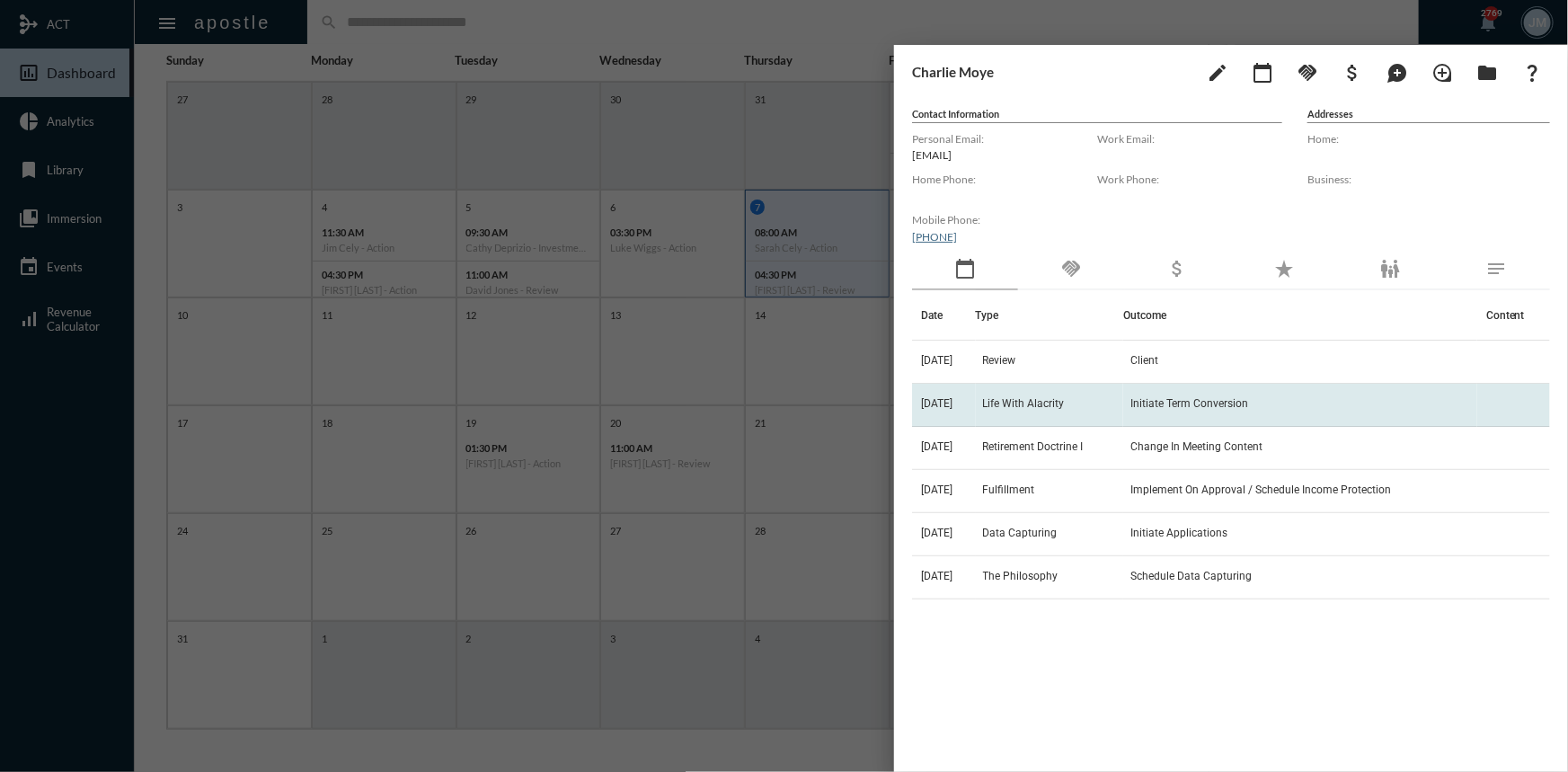 click on "Life With Alacrity" 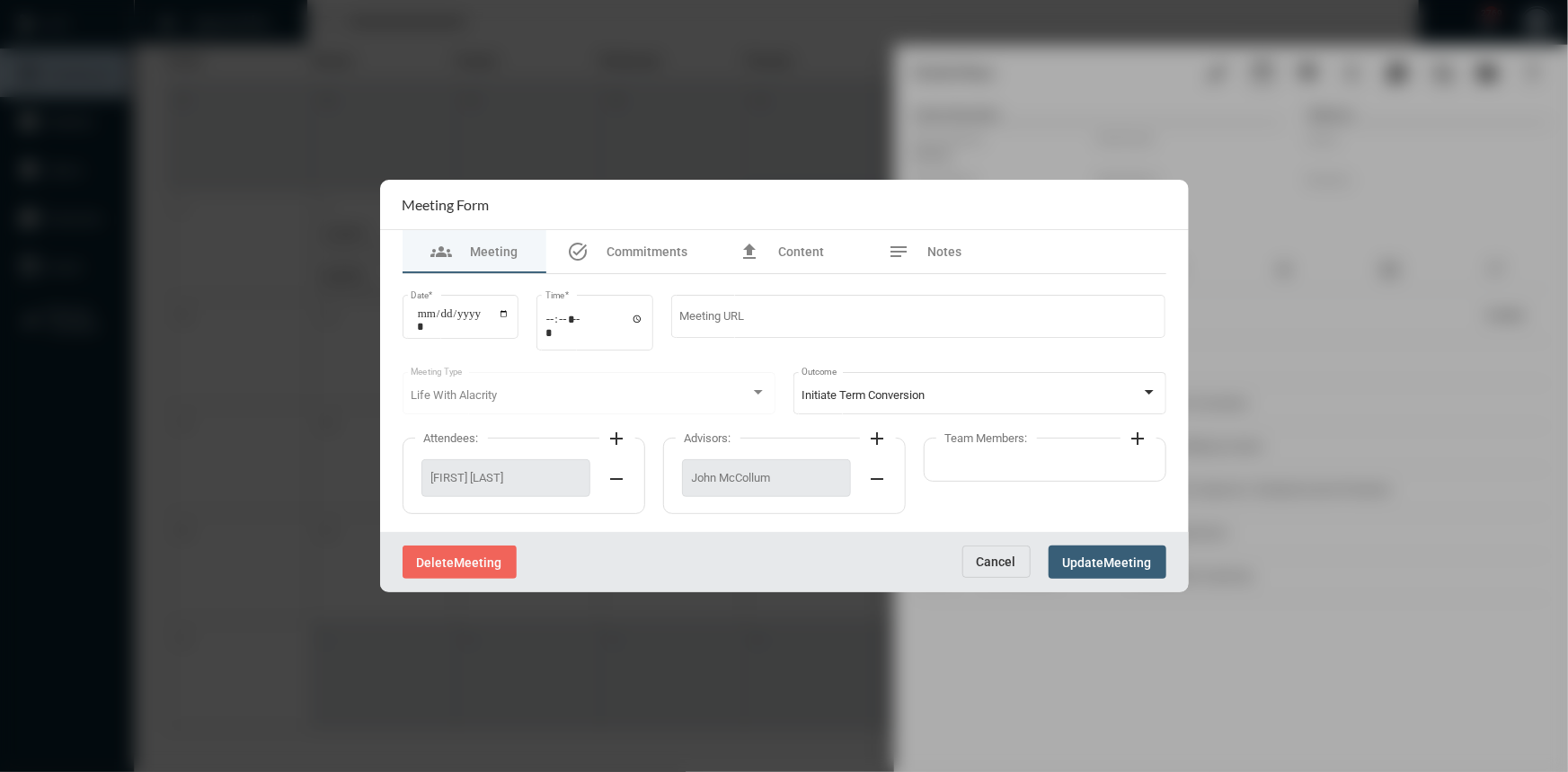 click on "Cancel" at bounding box center (997, 562) 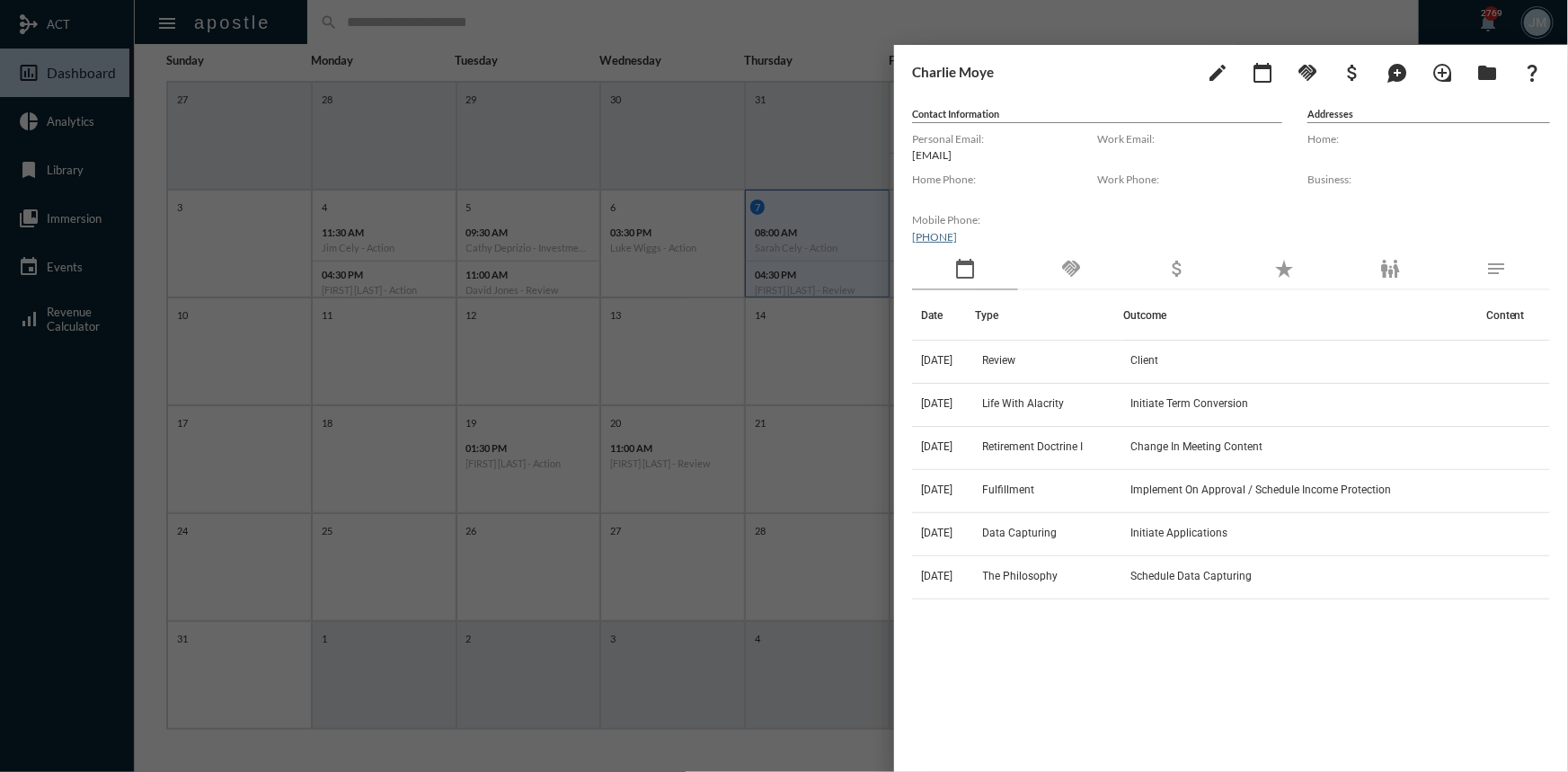 click at bounding box center (784, 386) 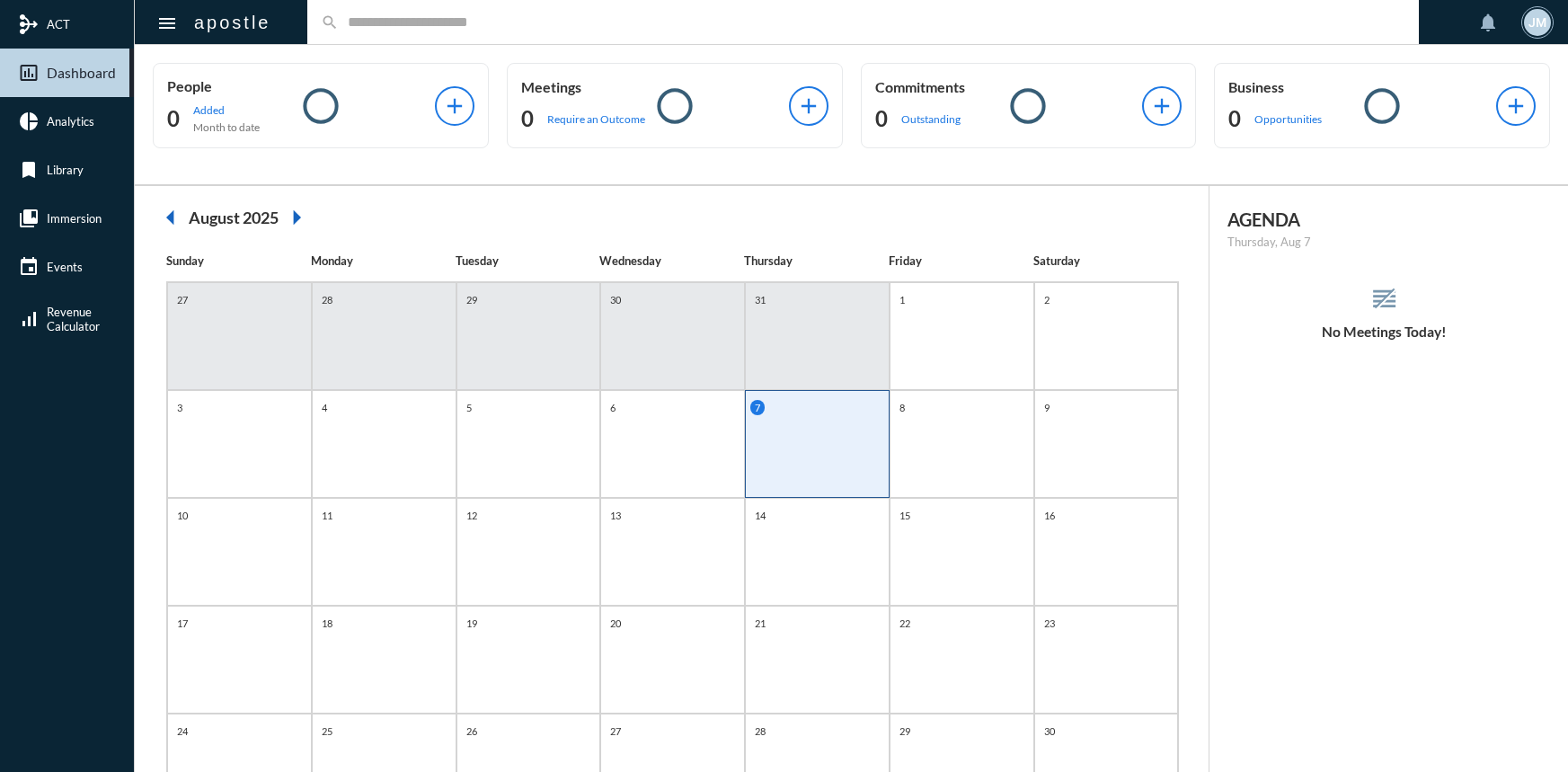 scroll, scrollTop: 0, scrollLeft: 0, axis: both 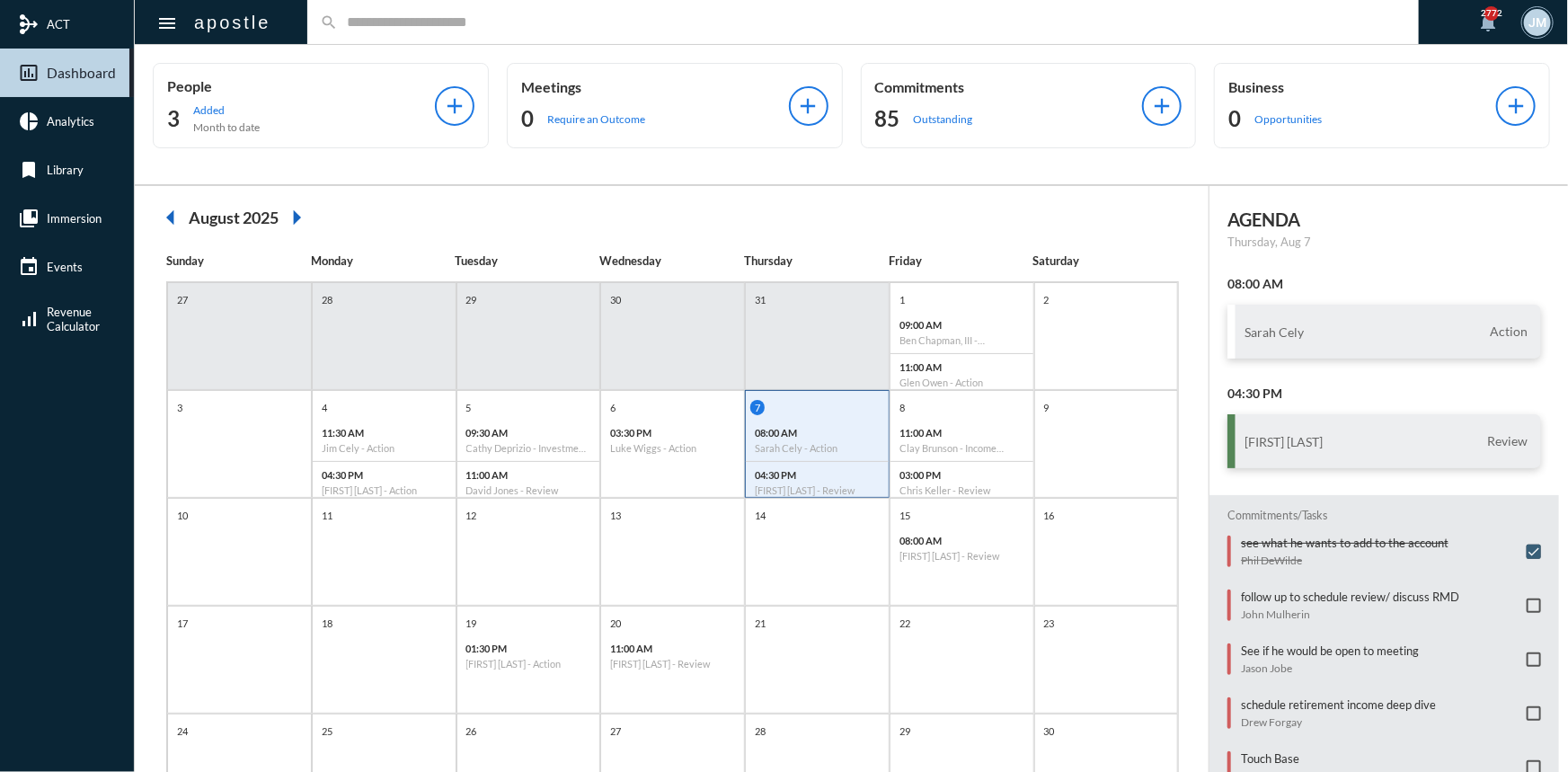 click on "JM" 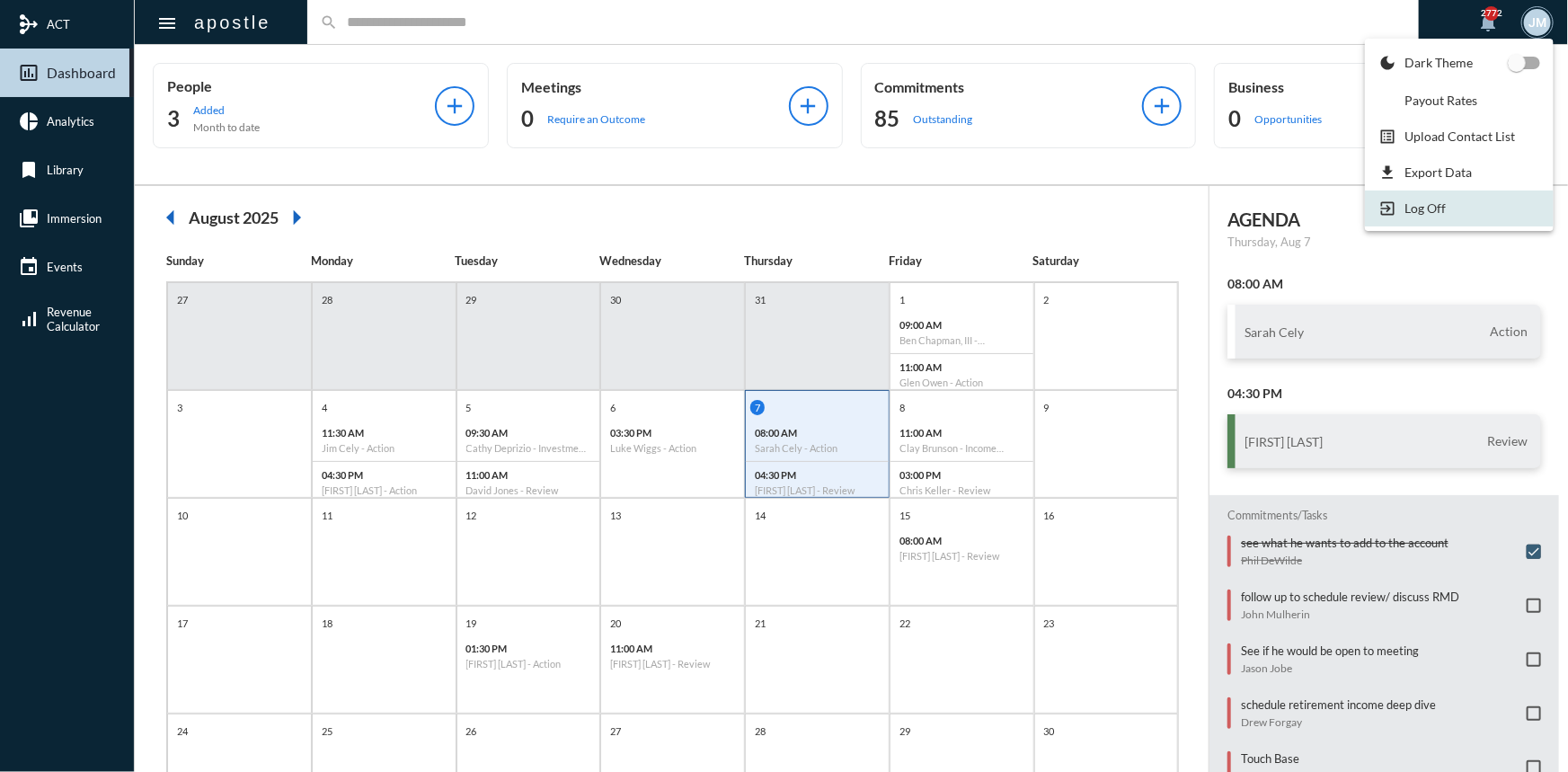 click on "exit_to_app Log Off" at bounding box center (1459, 209) 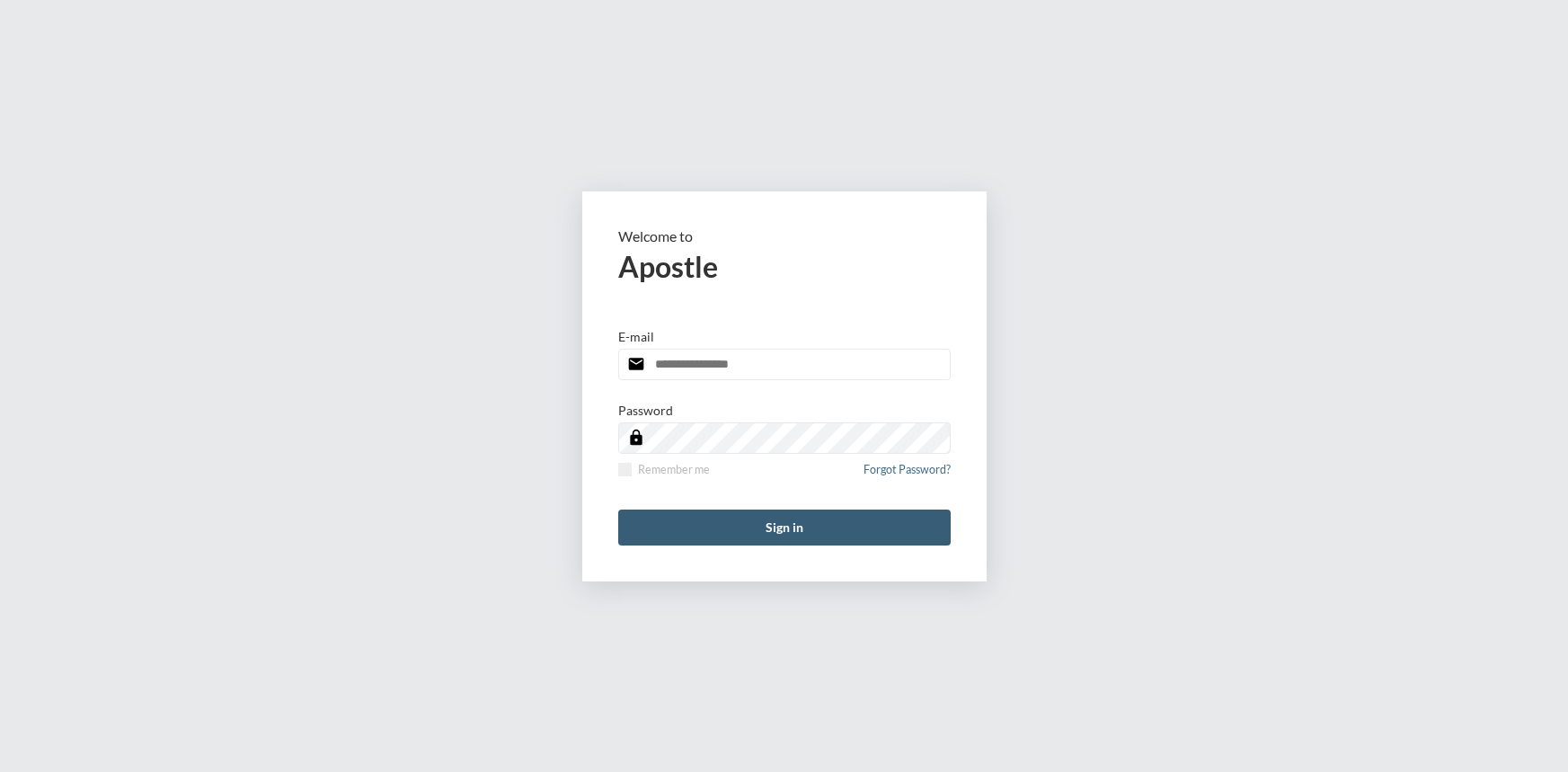 scroll, scrollTop: 0, scrollLeft: 0, axis: both 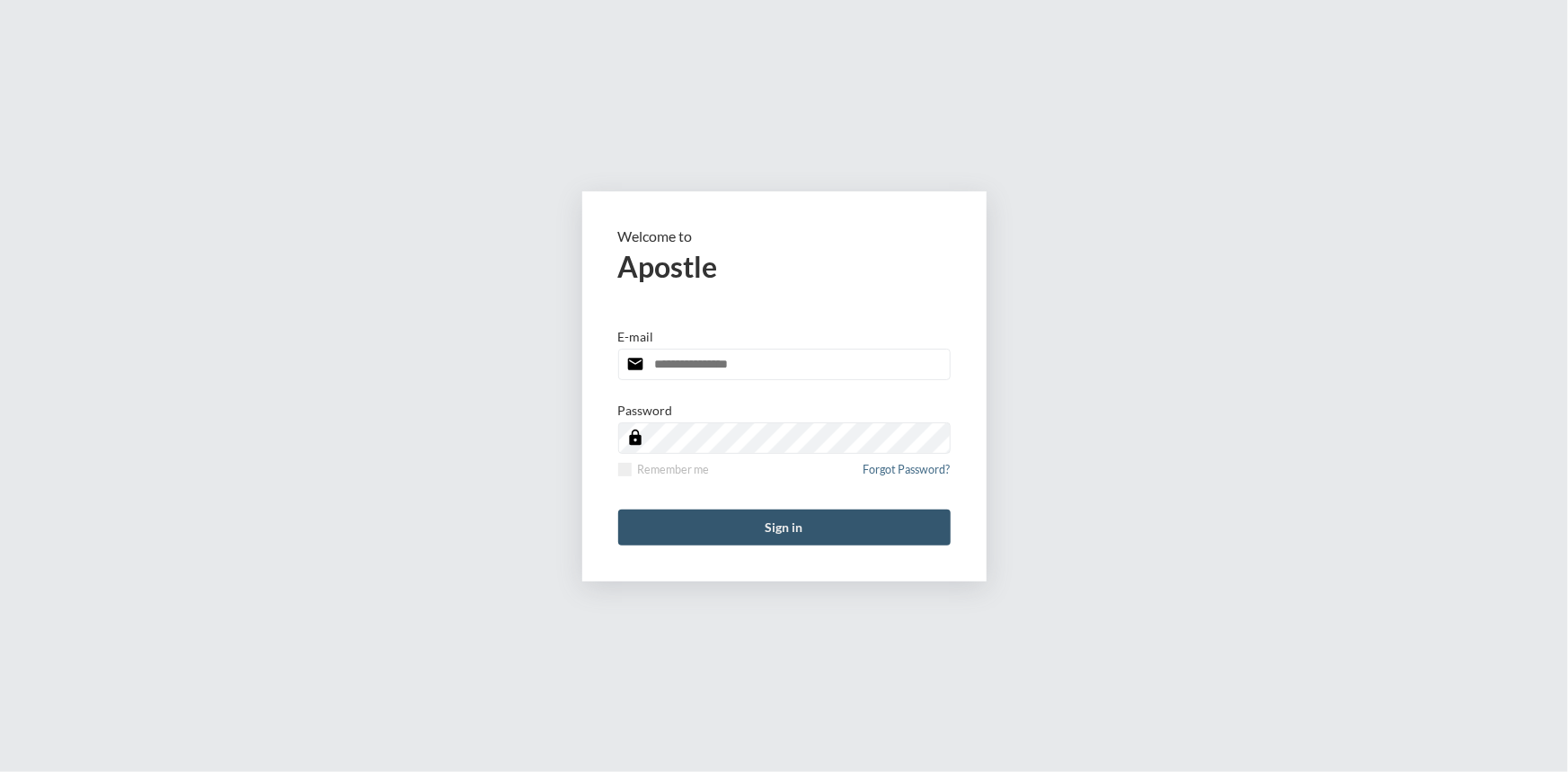 type on "**********" 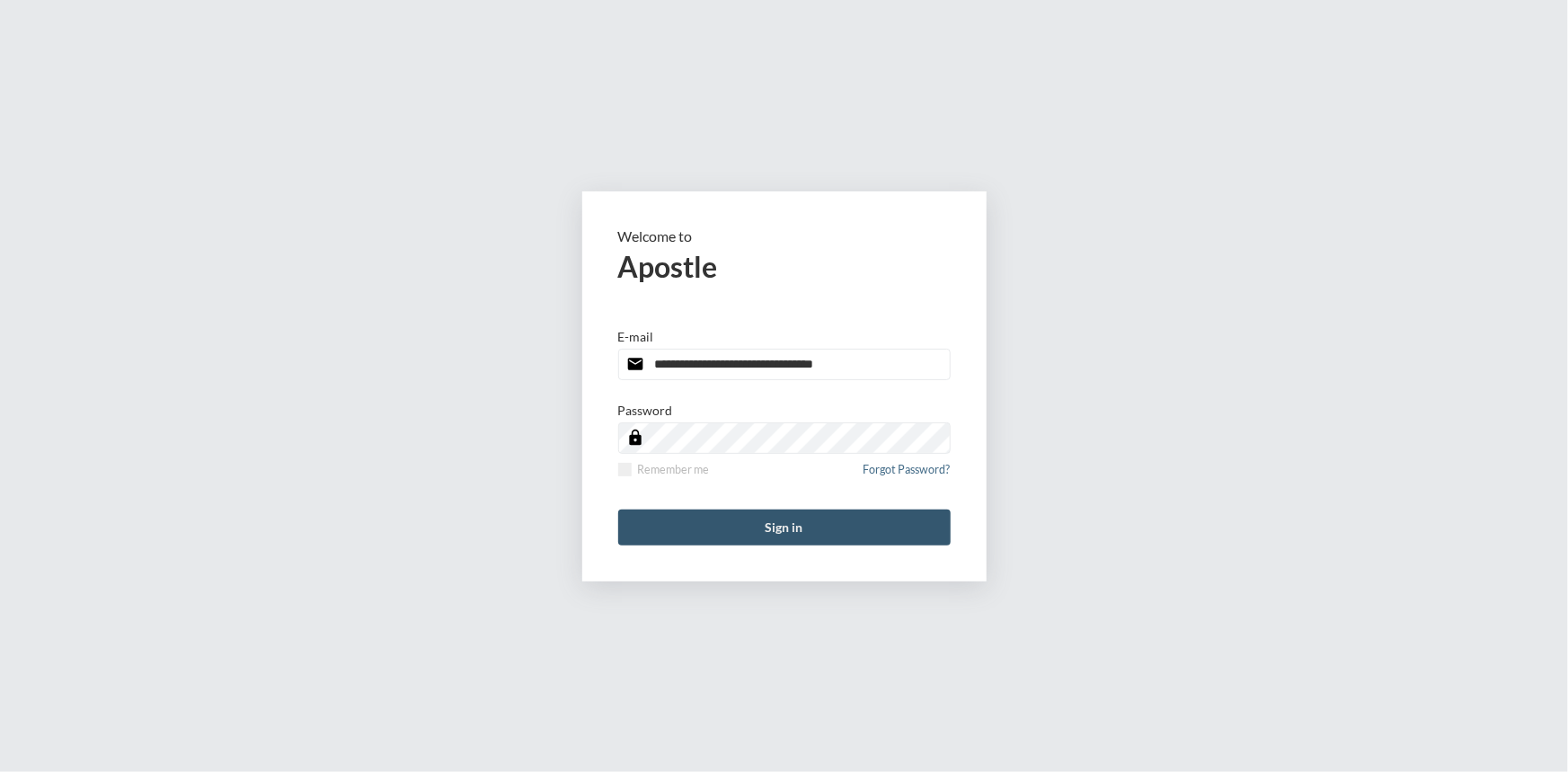 click on "Sign in" at bounding box center (784, 528) 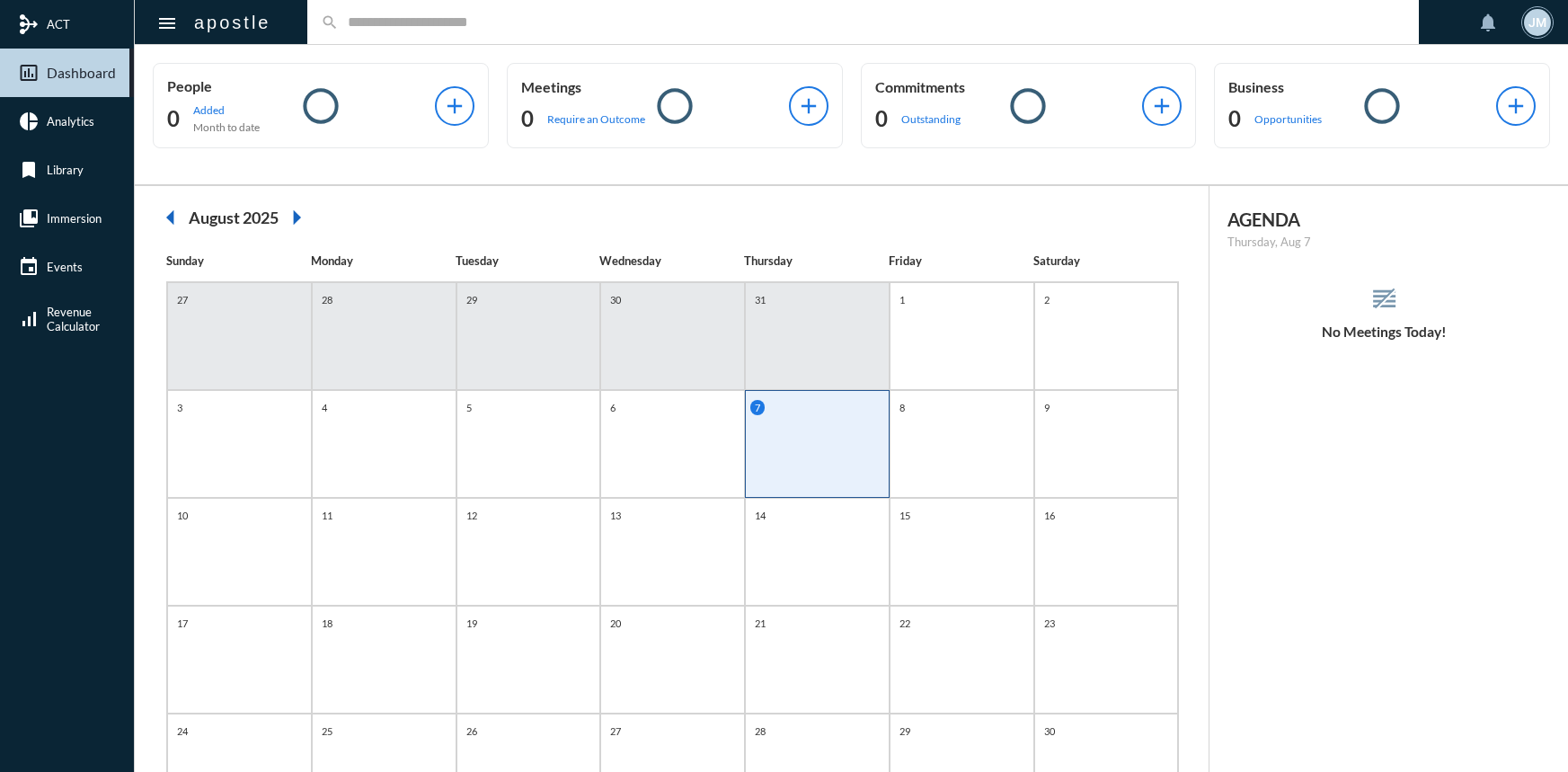 scroll, scrollTop: 0, scrollLeft: 0, axis: both 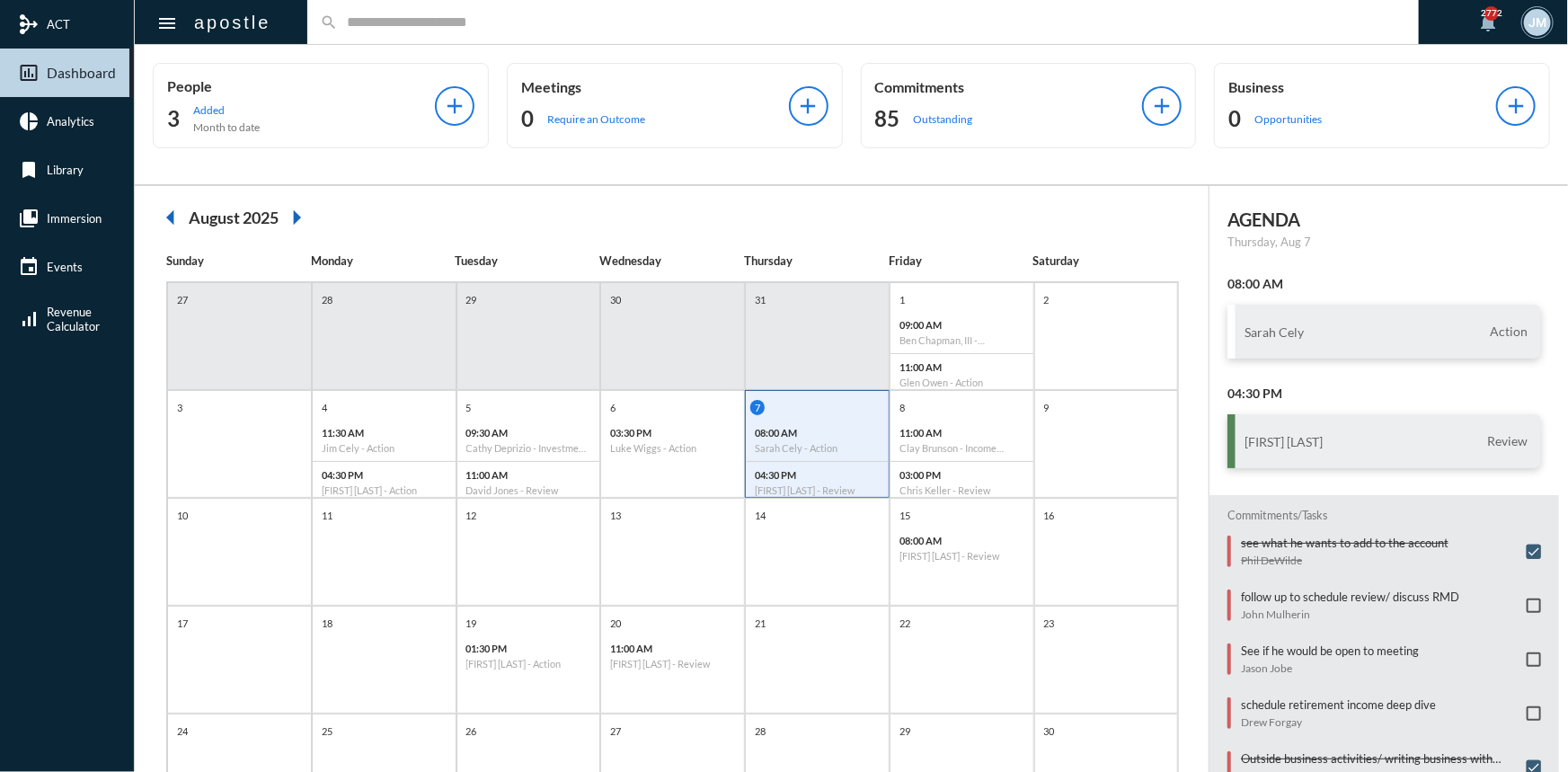 click 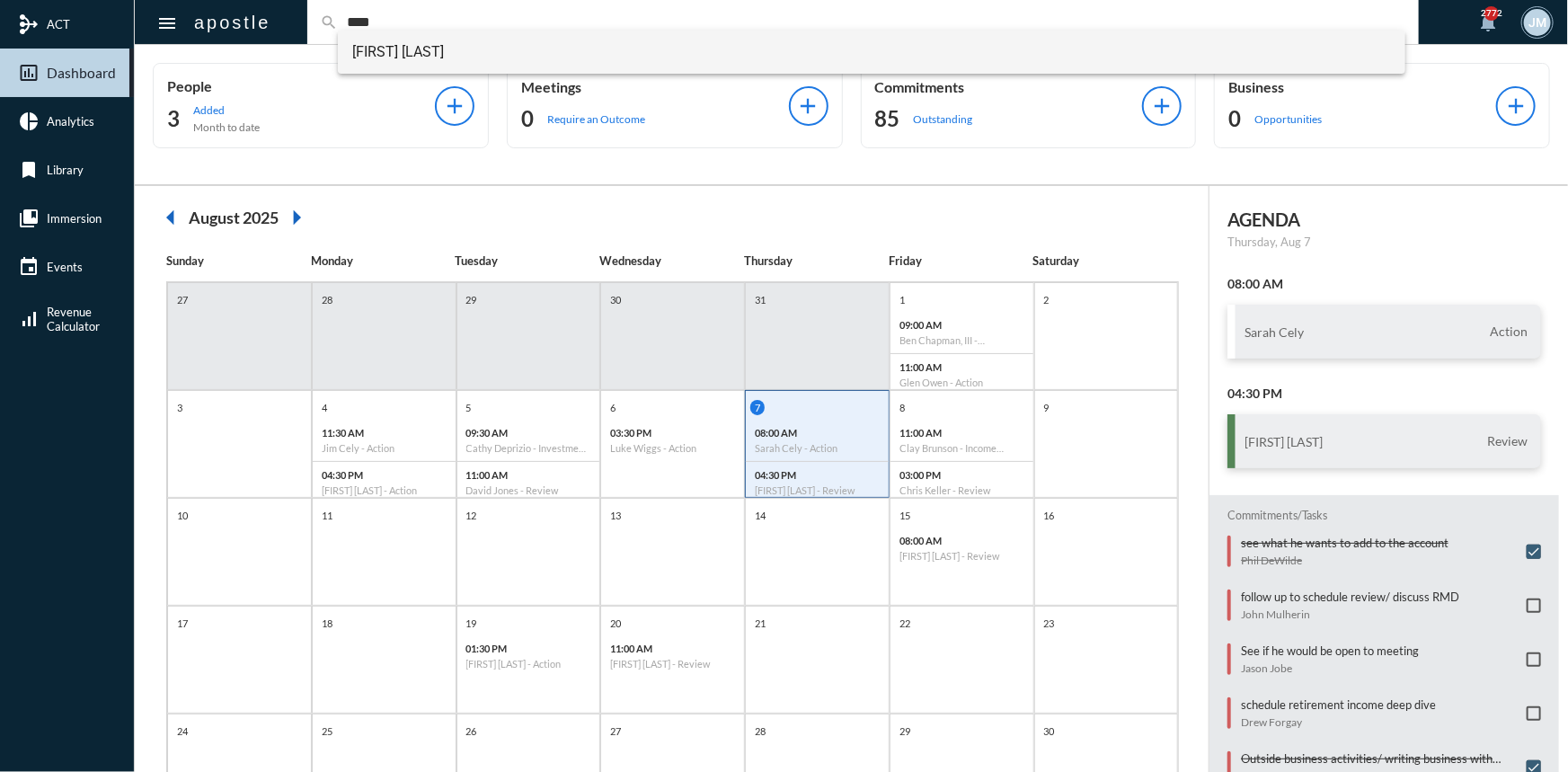type on "****" 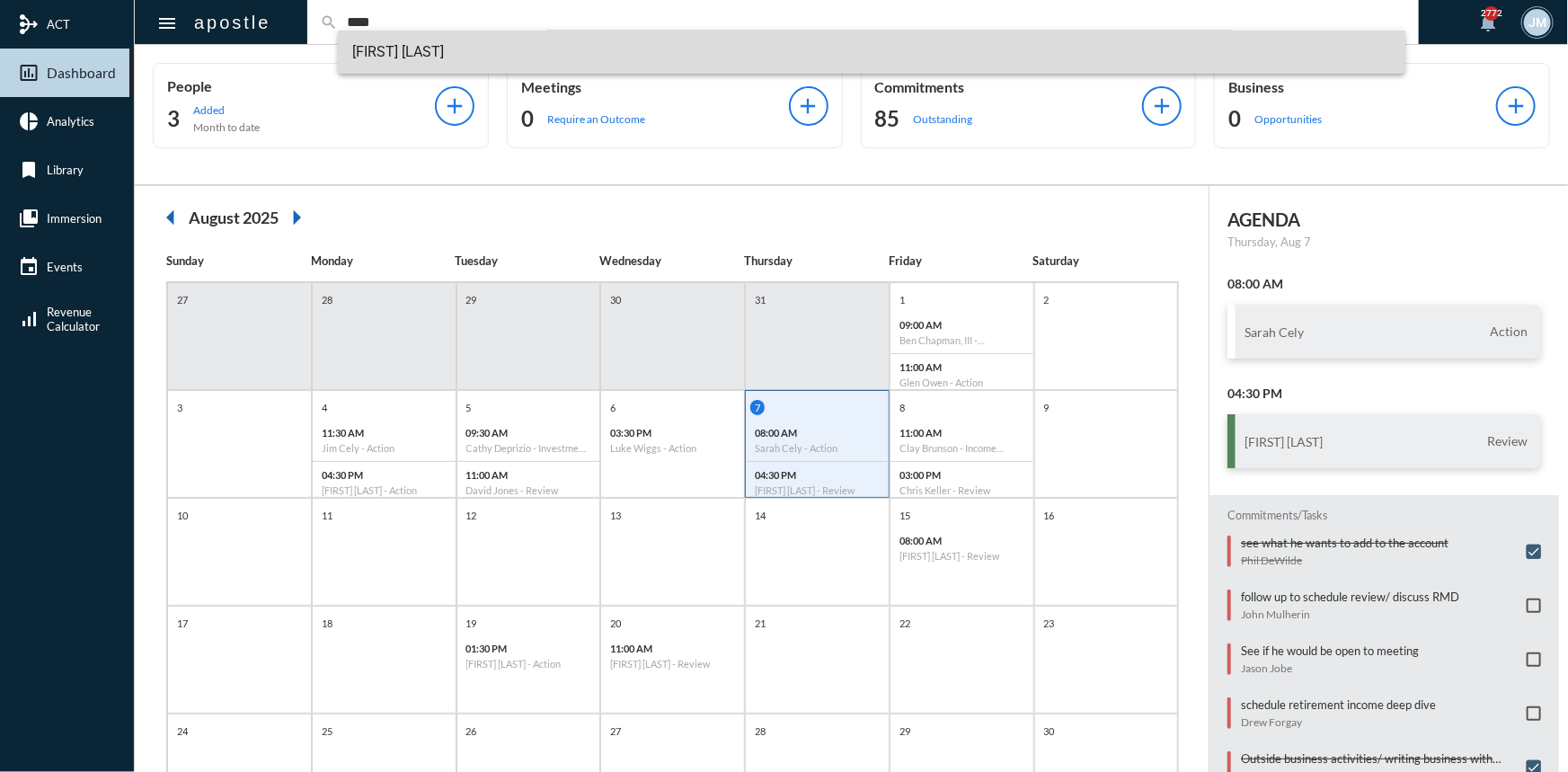 click on "[FIRST] [LAST]" at bounding box center (872, 52) 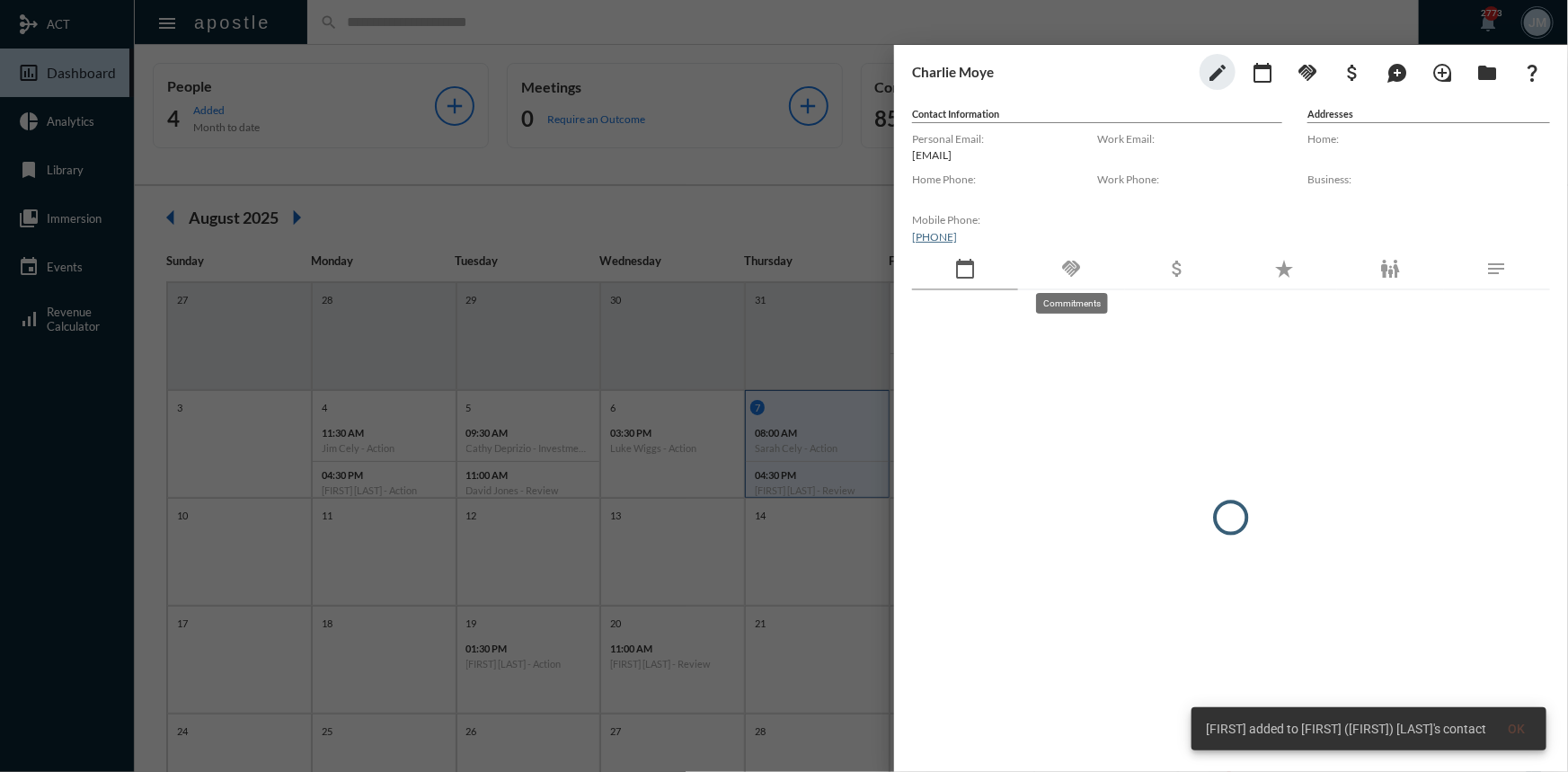 click on "handshake" 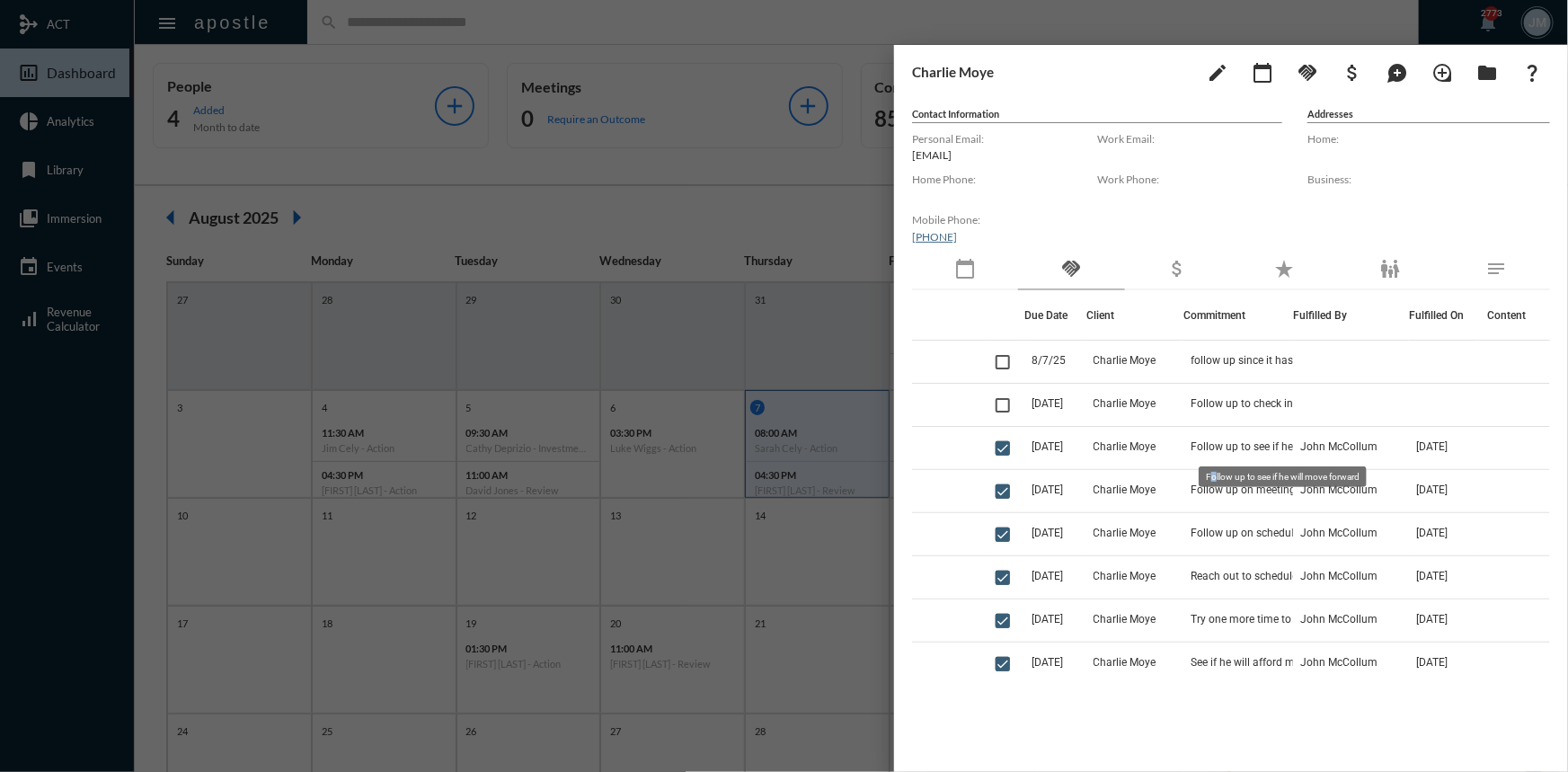 click on "Follow up to see if he will move forward" at bounding box center [1282, 476] 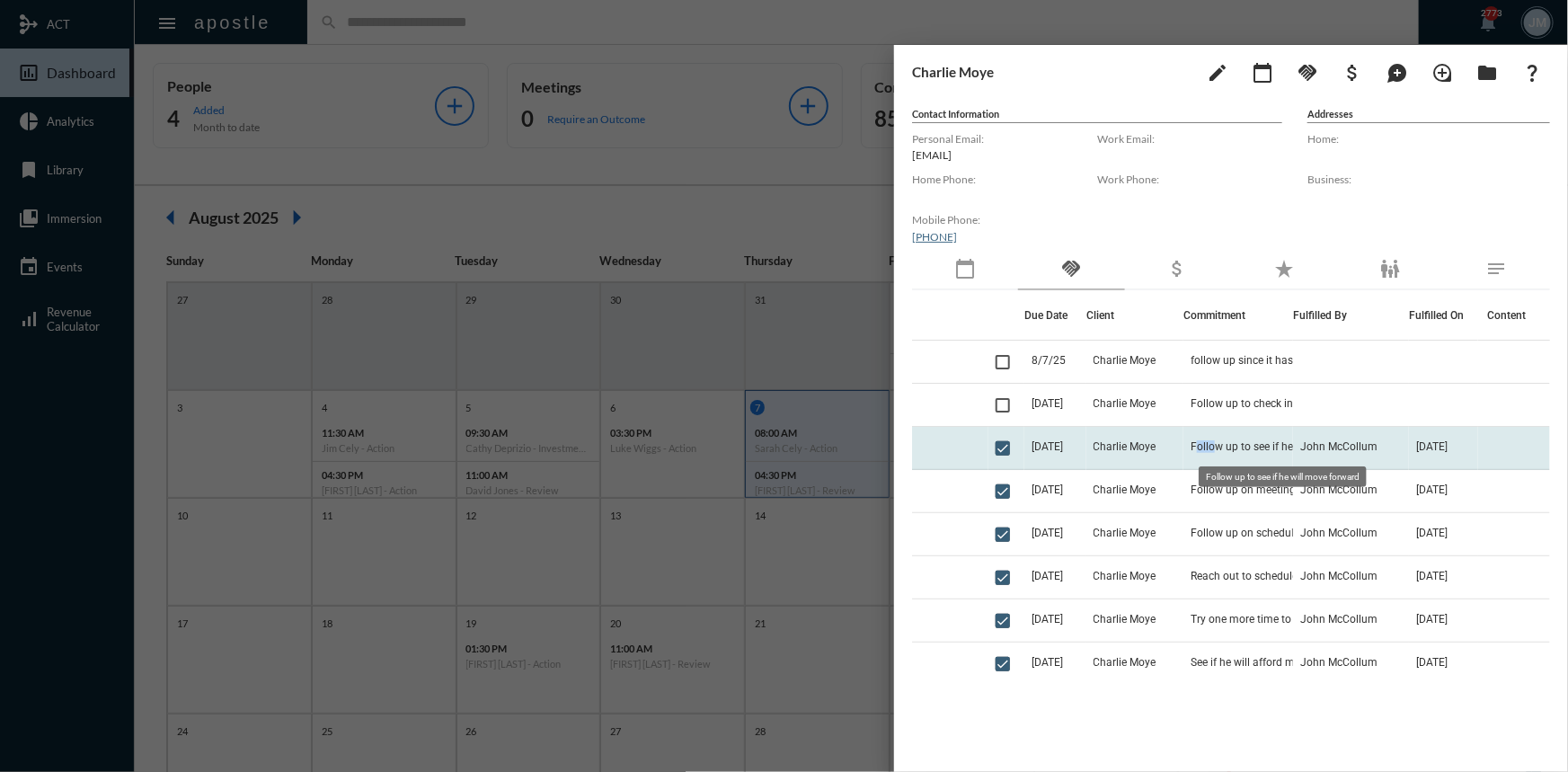 click on "Follow up to see if he will move forward" 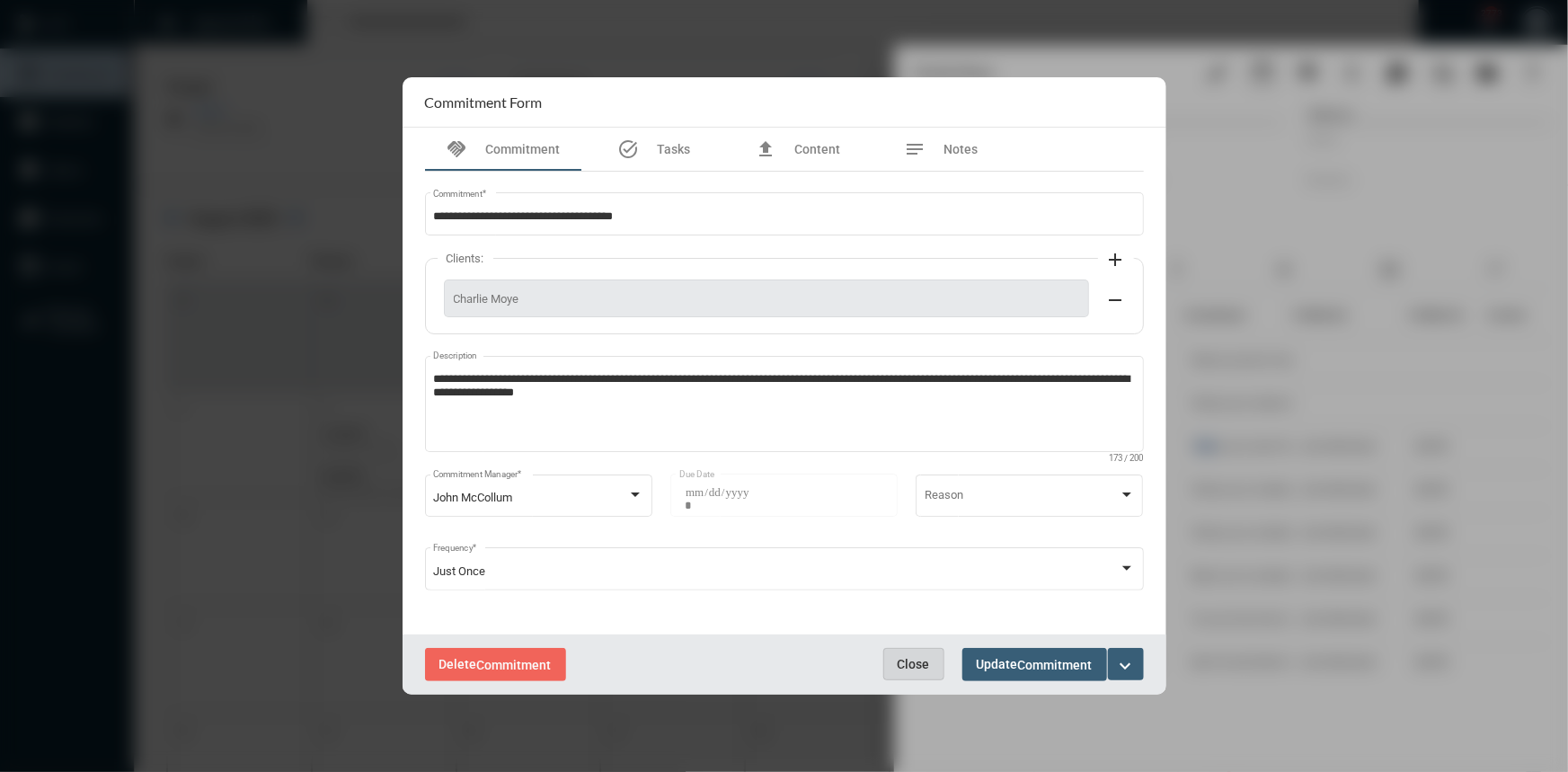 click on "Close" at bounding box center (914, 664) 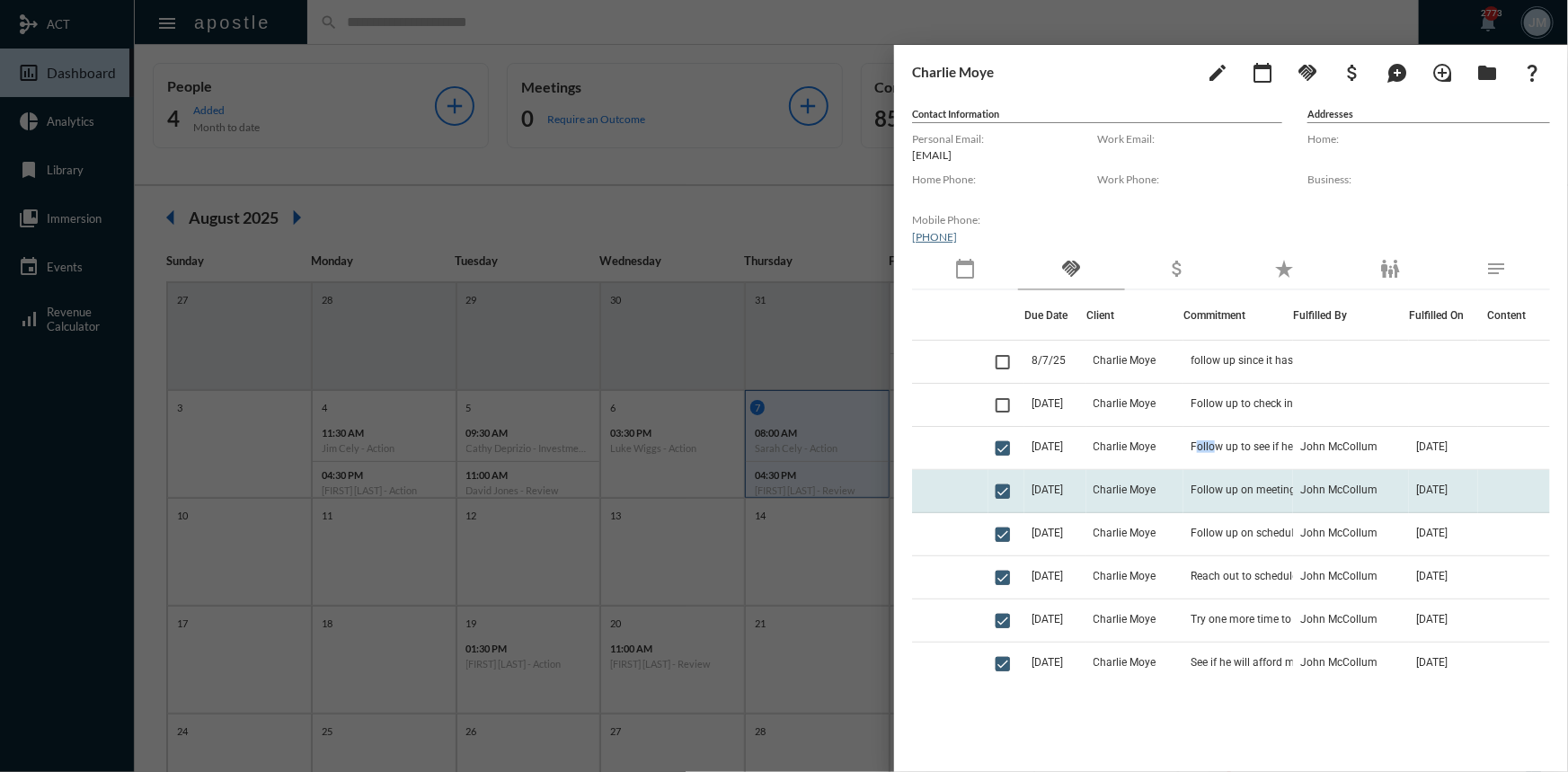 click on "Charlie Moye" 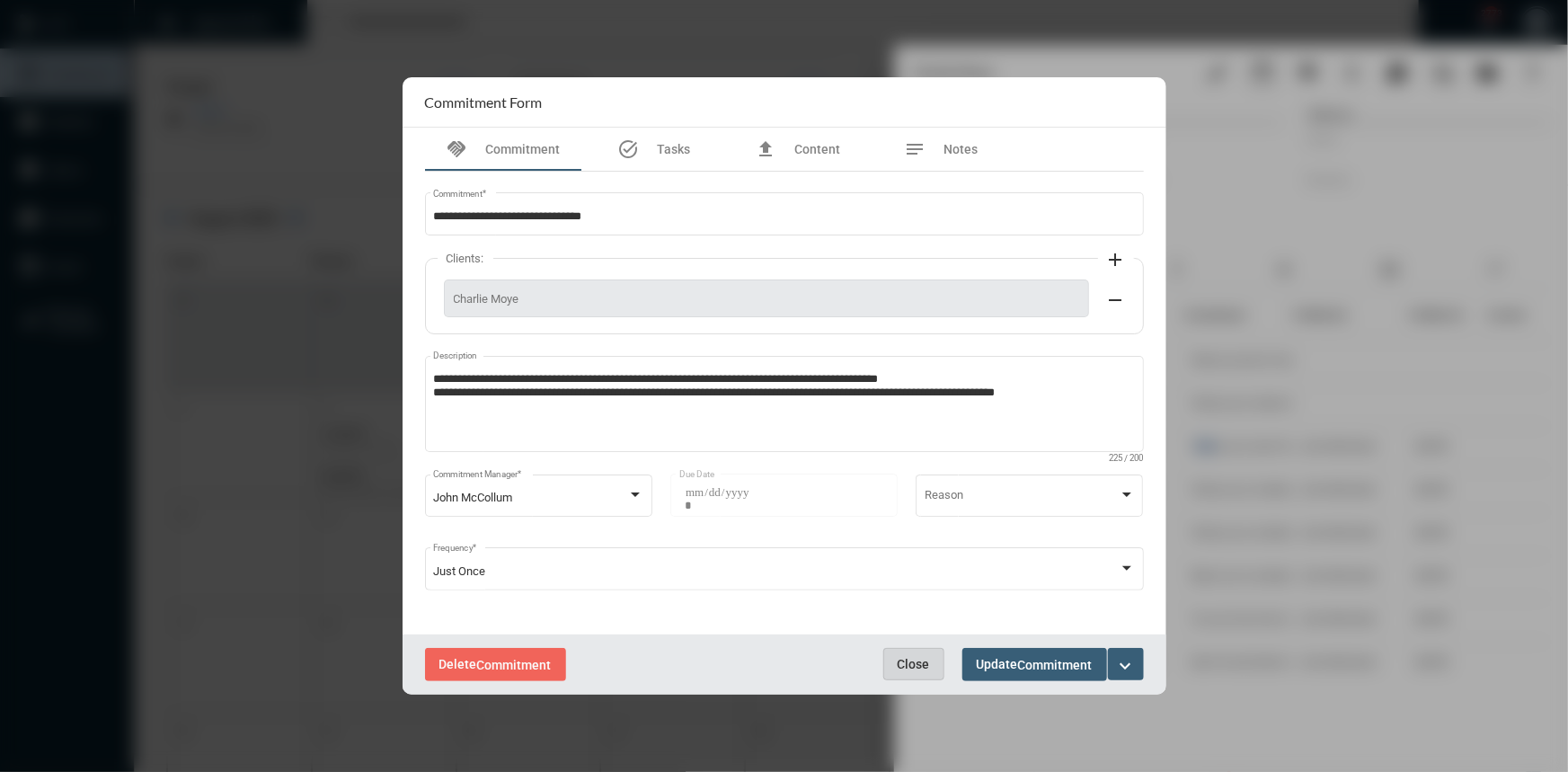 click on "Close" at bounding box center [914, 664] 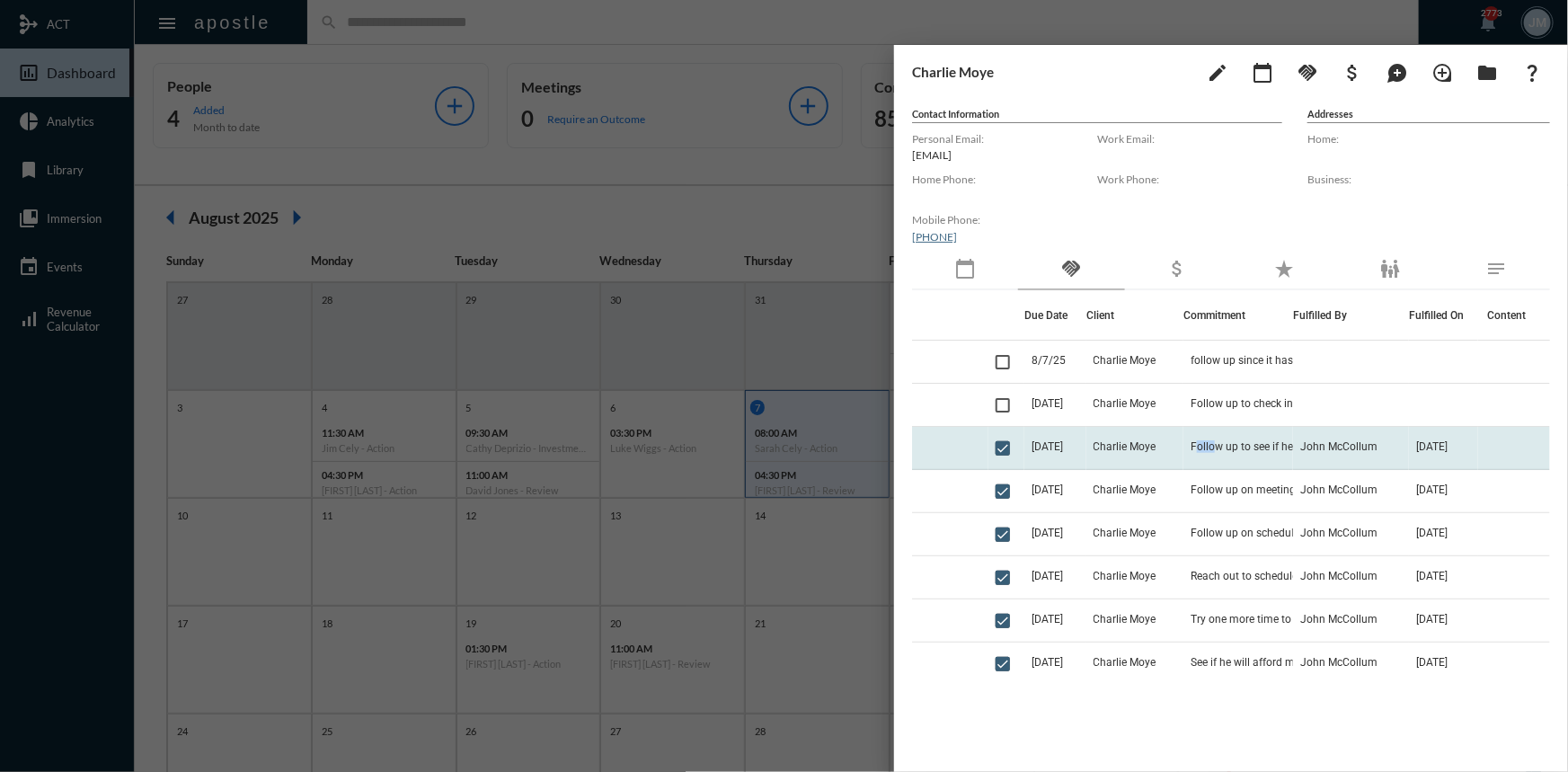 click on "[DATE]" 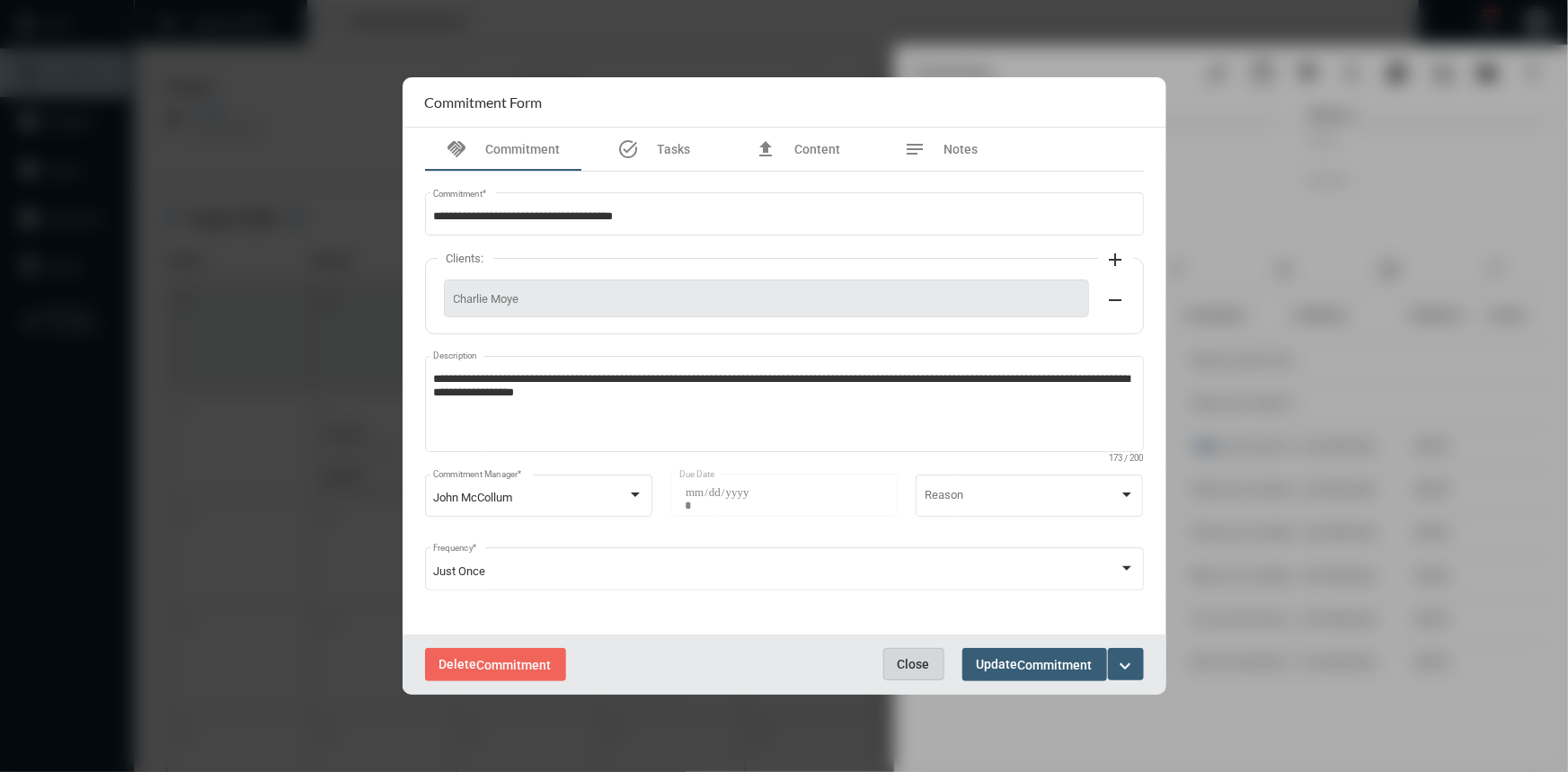 click on "Close" at bounding box center [914, 664] 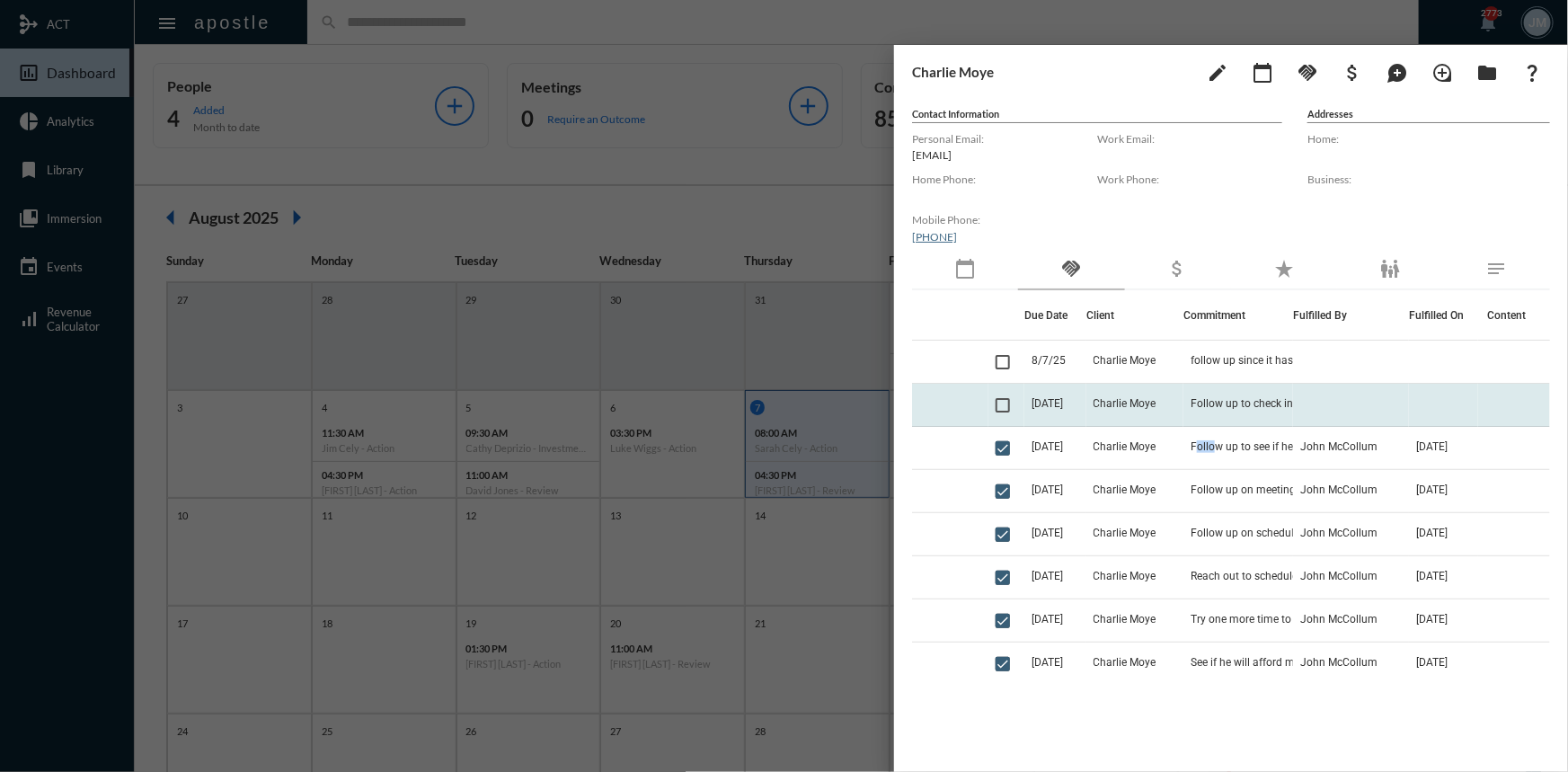 click on "[DATE]" 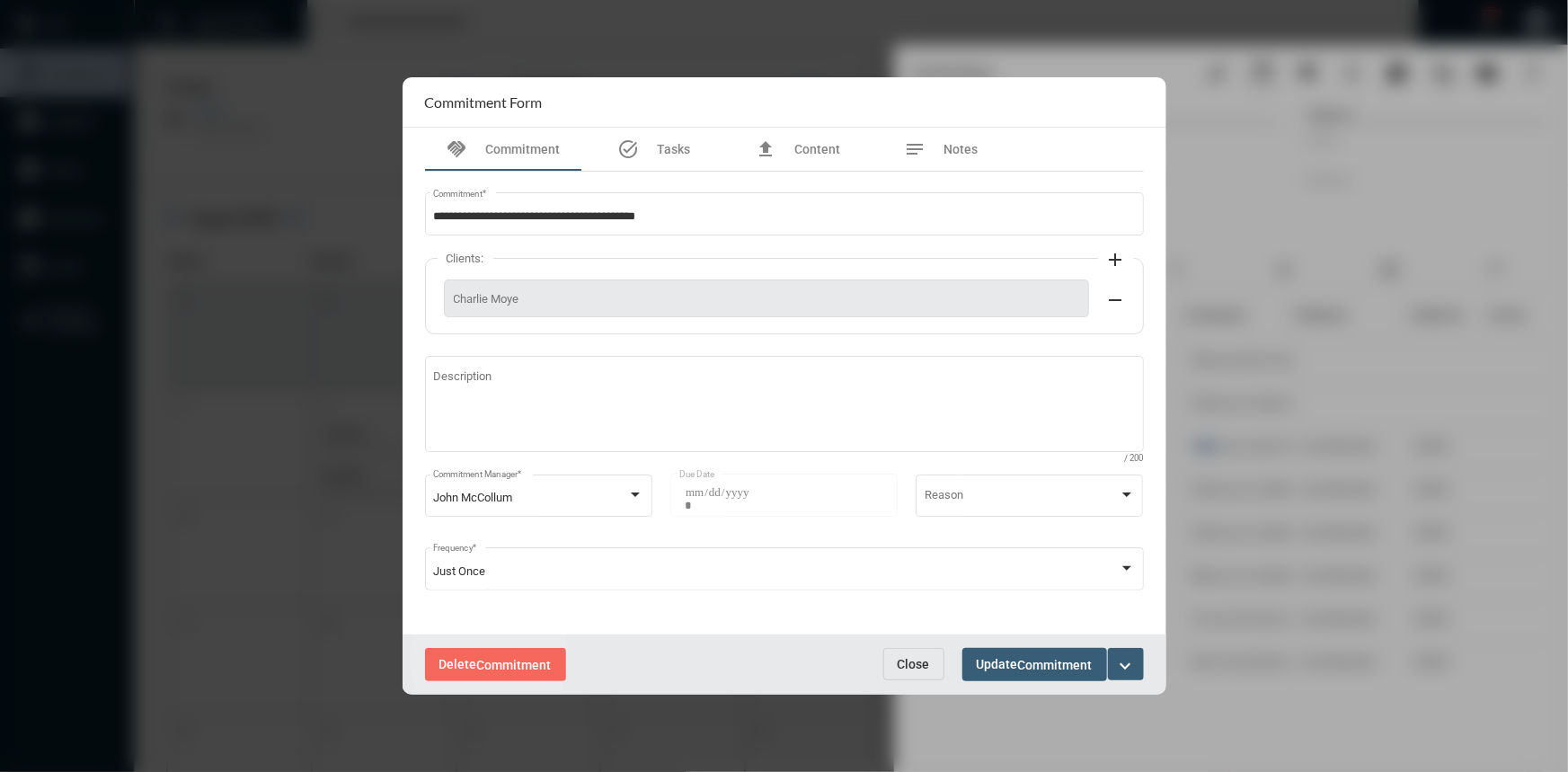 click on "Commitment" at bounding box center [514, 665] 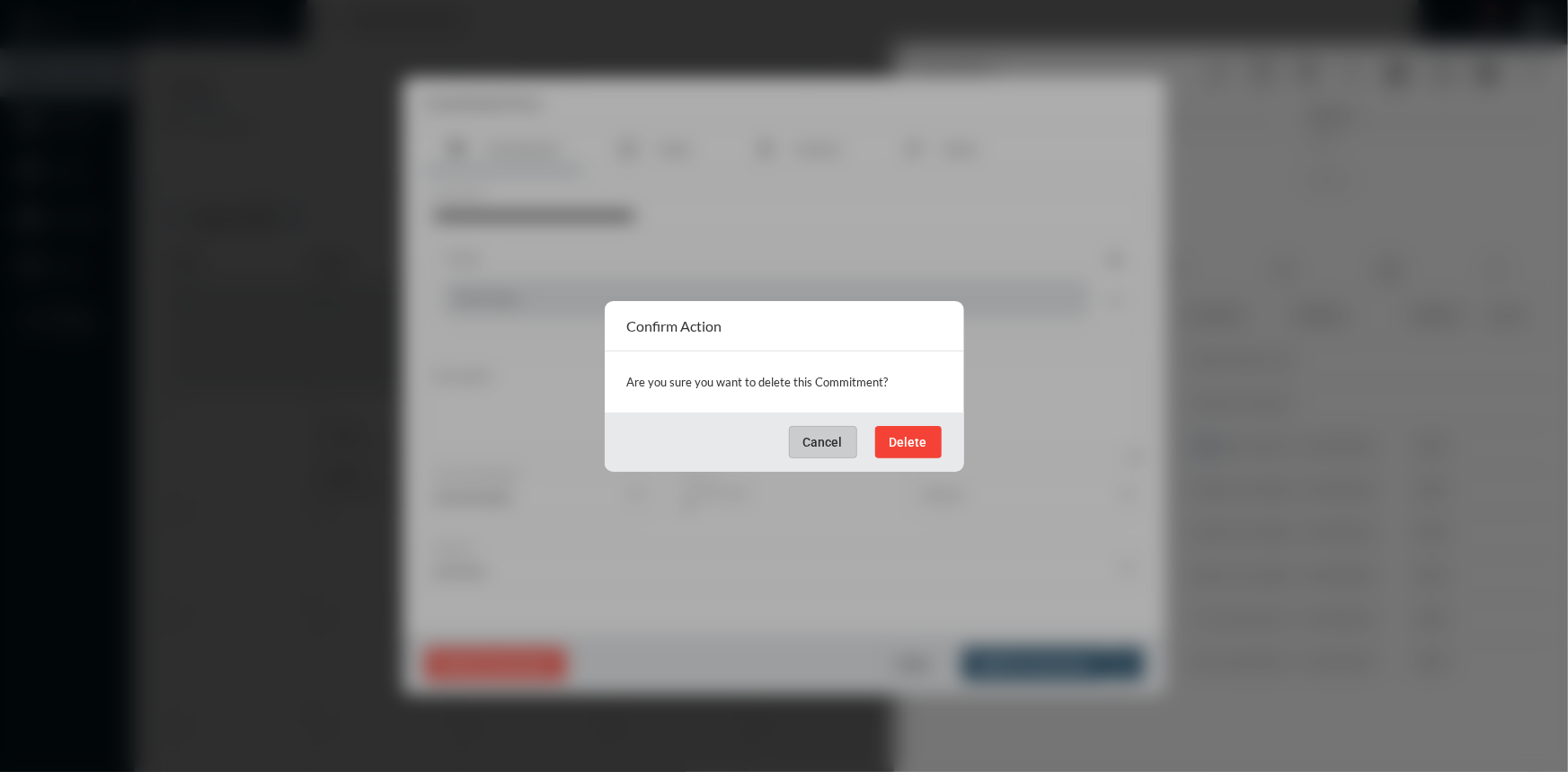 click on "Delete" at bounding box center [908, 442] 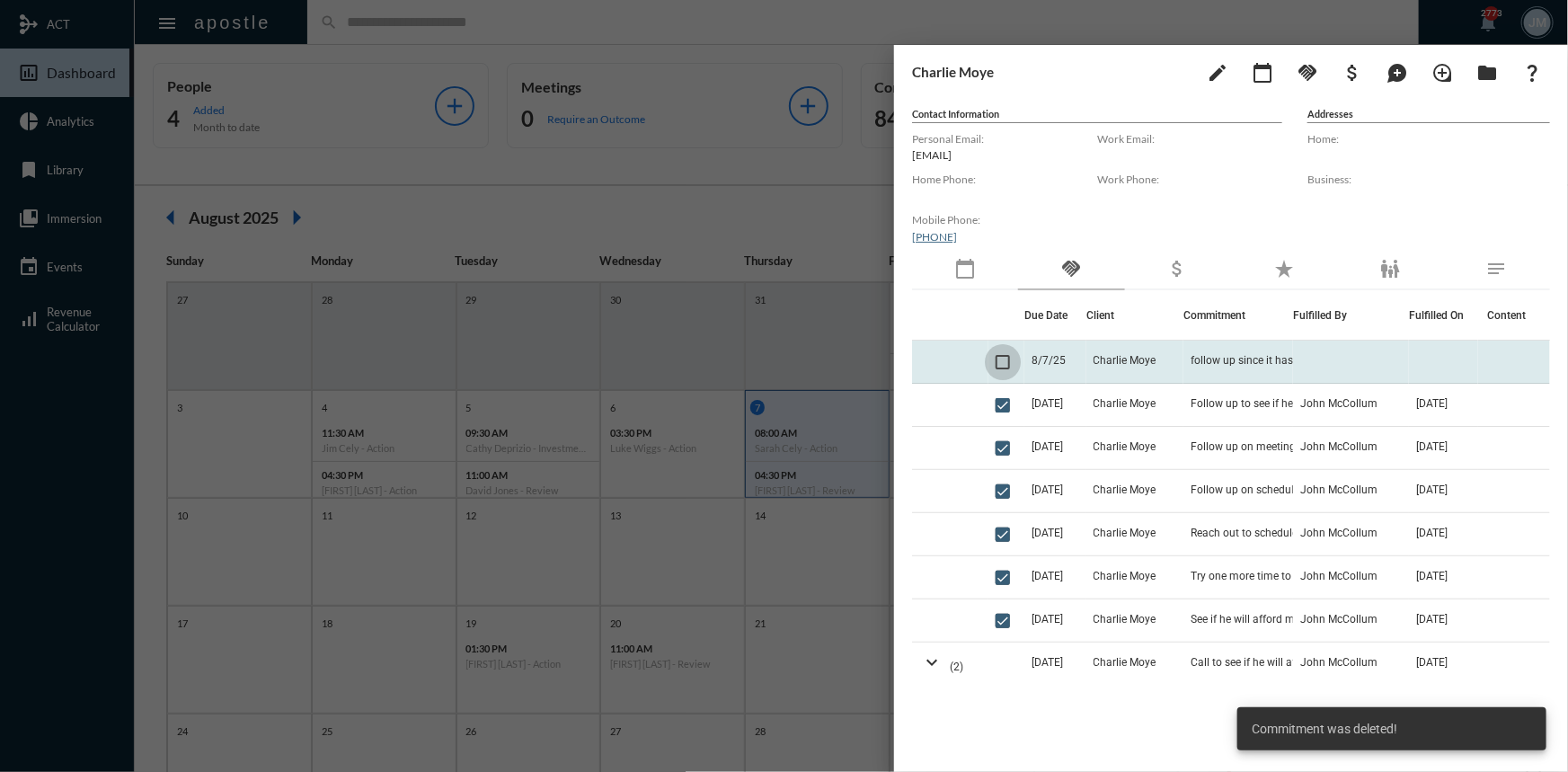 click at bounding box center (1003, 362) 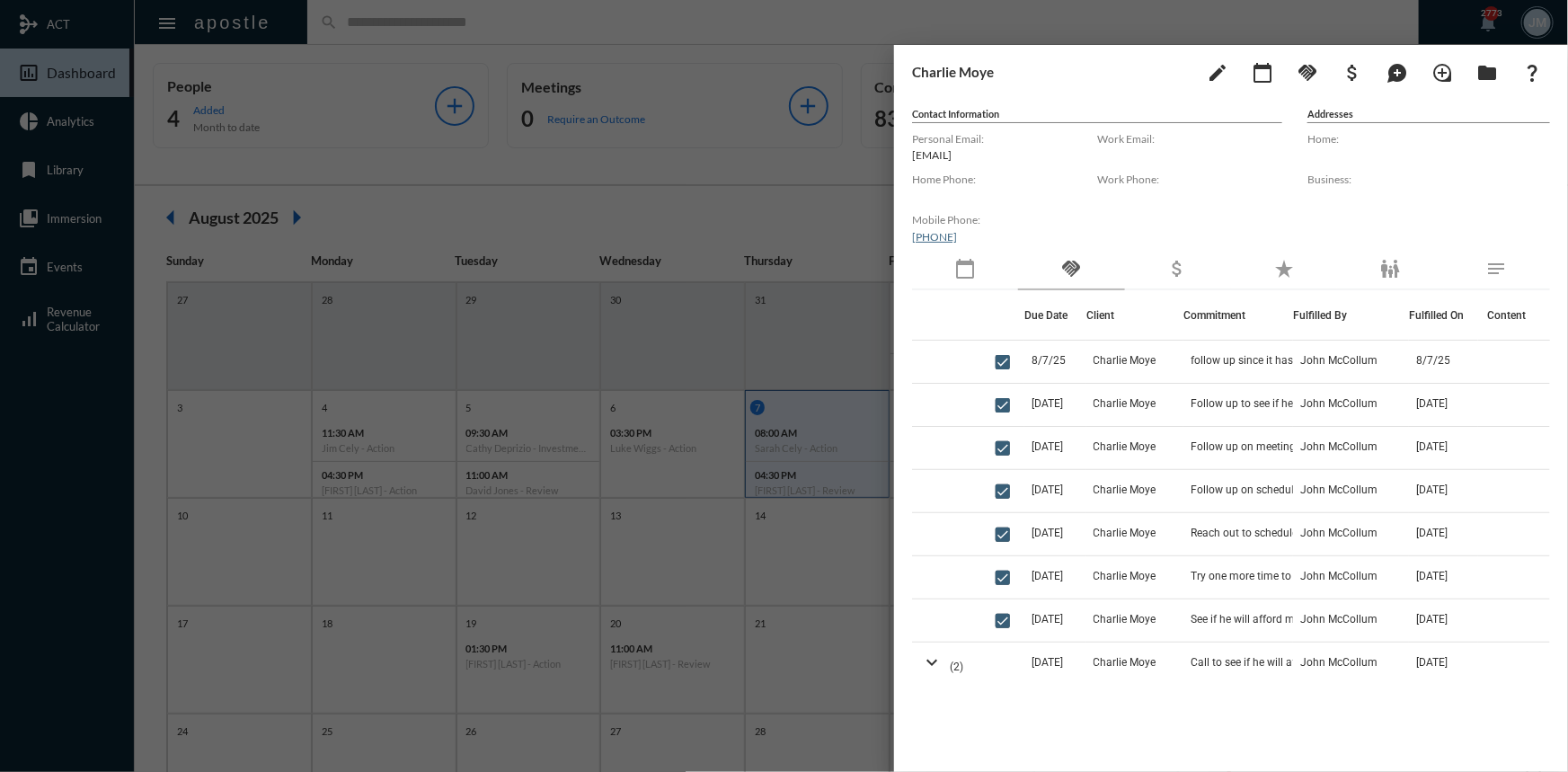 click at bounding box center [784, 386] 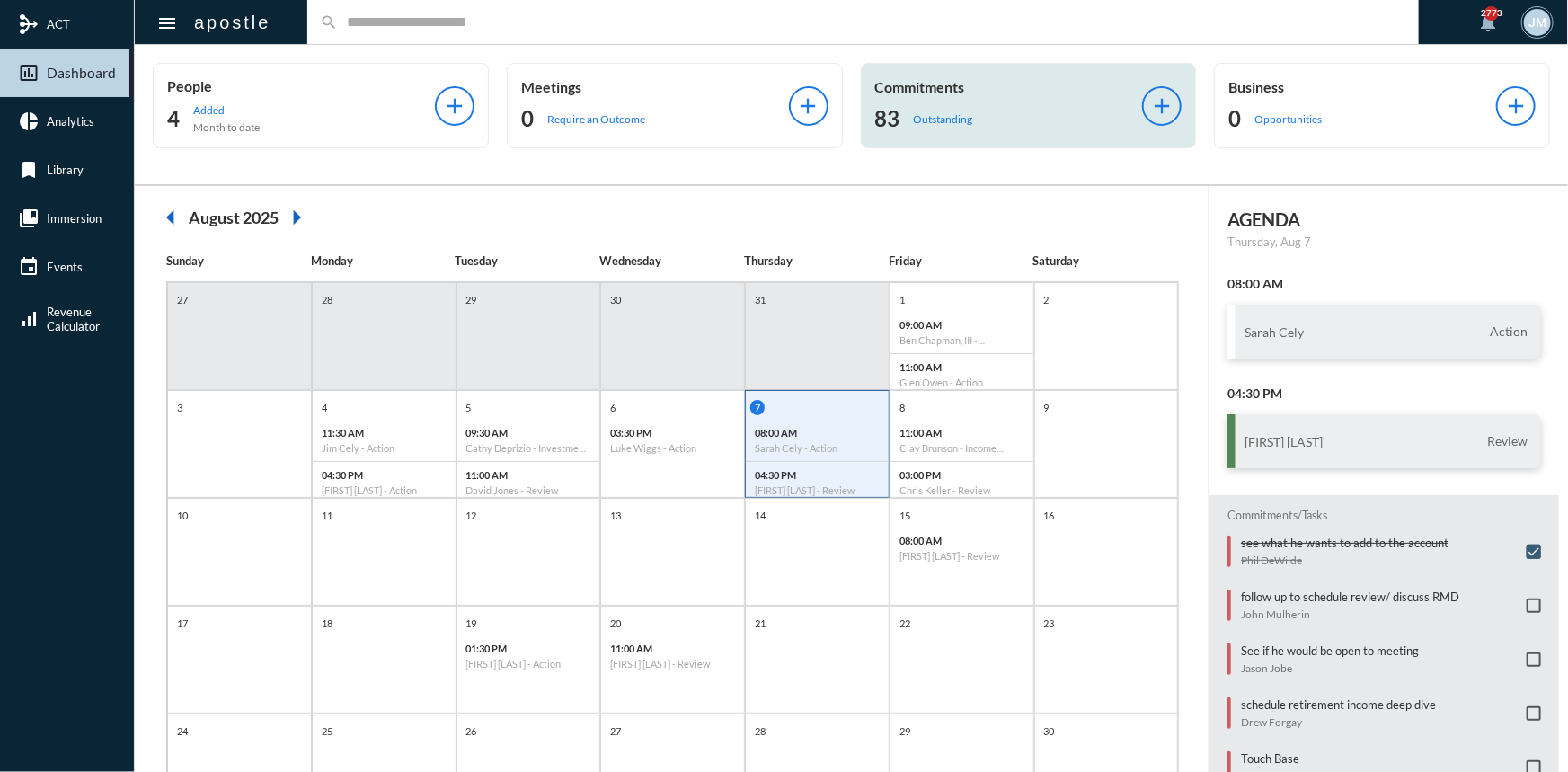 click on "Commitments" 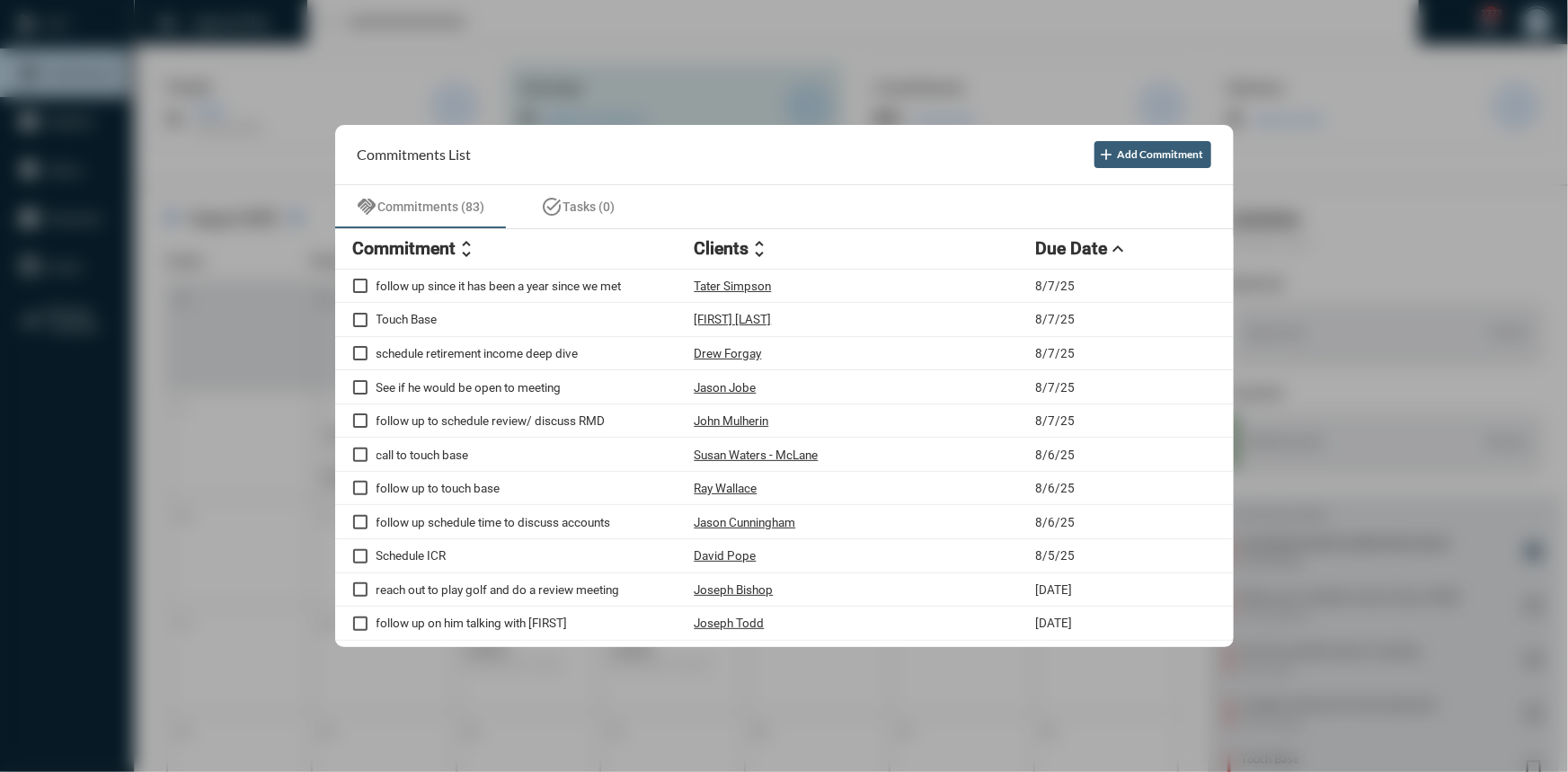 click at bounding box center [784, 386] 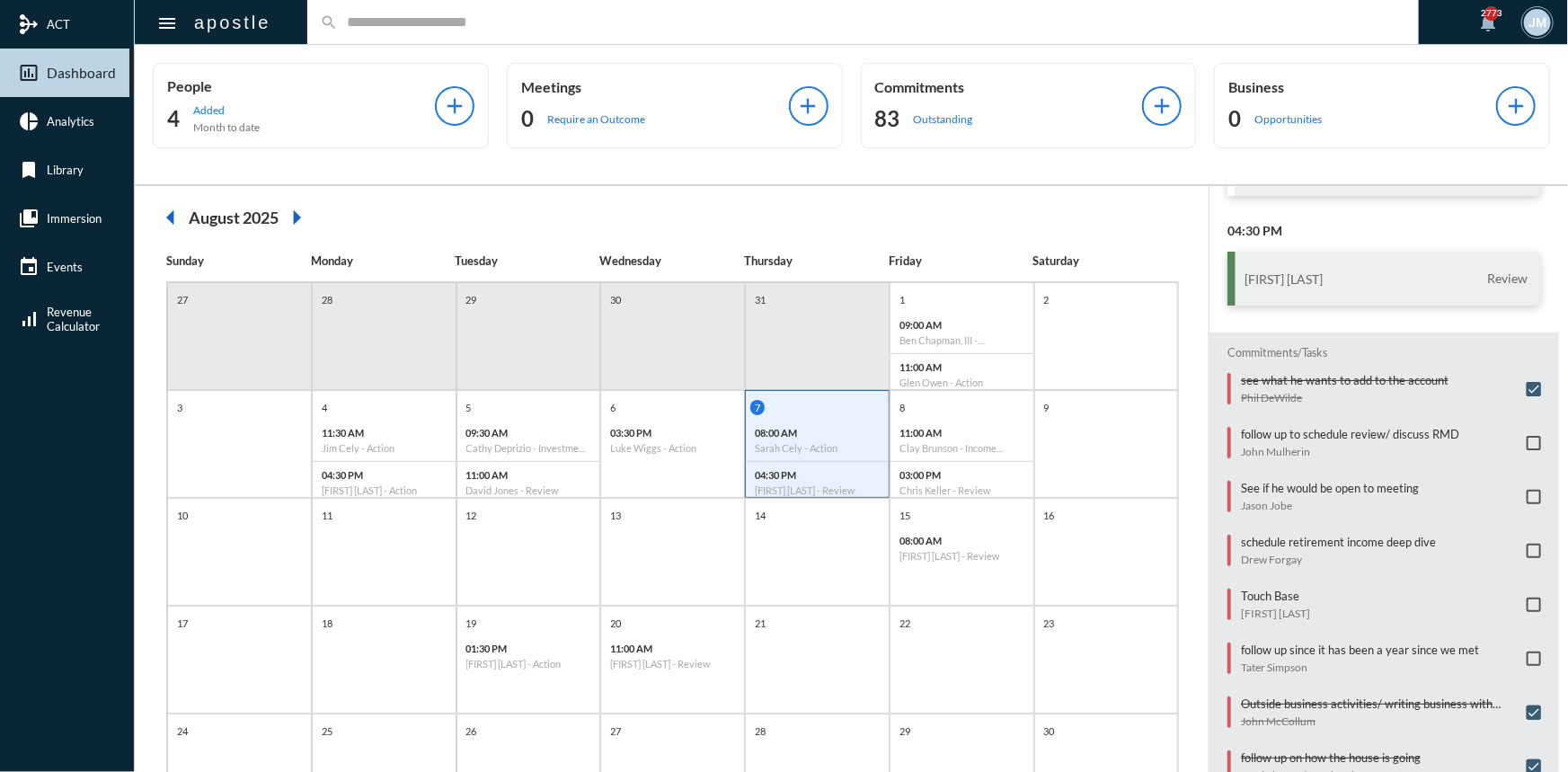 scroll, scrollTop: 165, scrollLeft: 0, axis: vertical 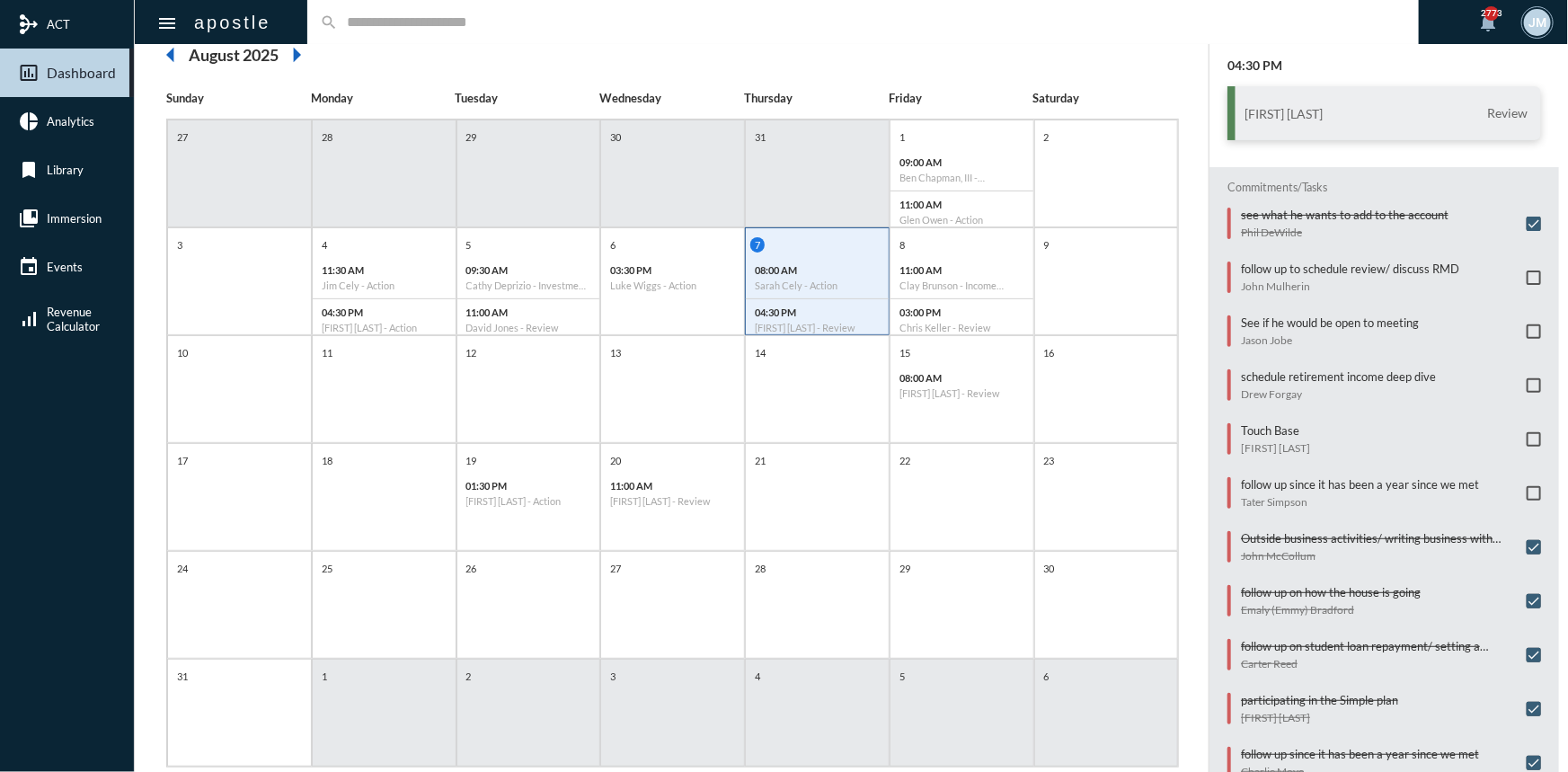 click at bounding box center (1534, 439) 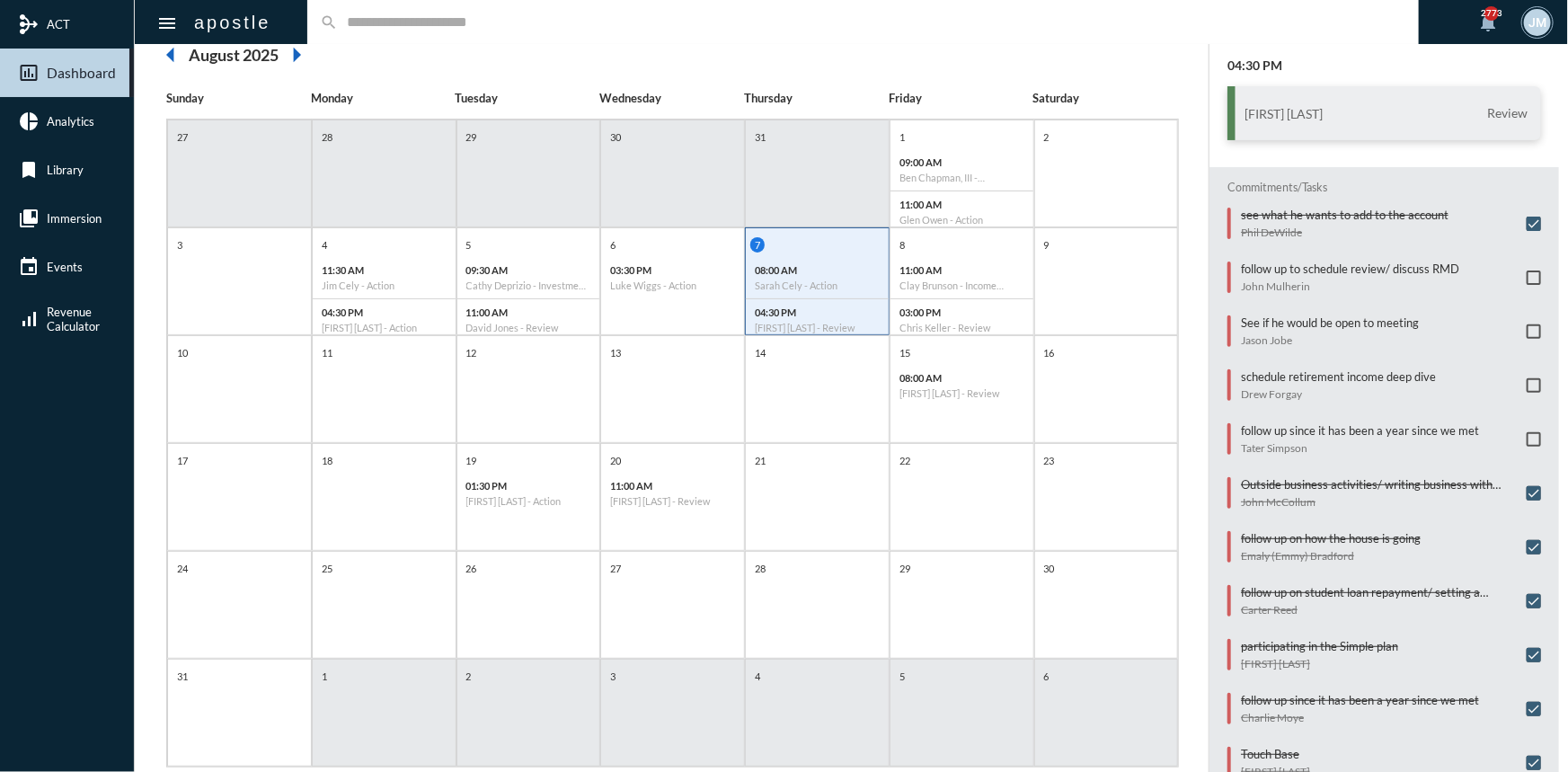 click 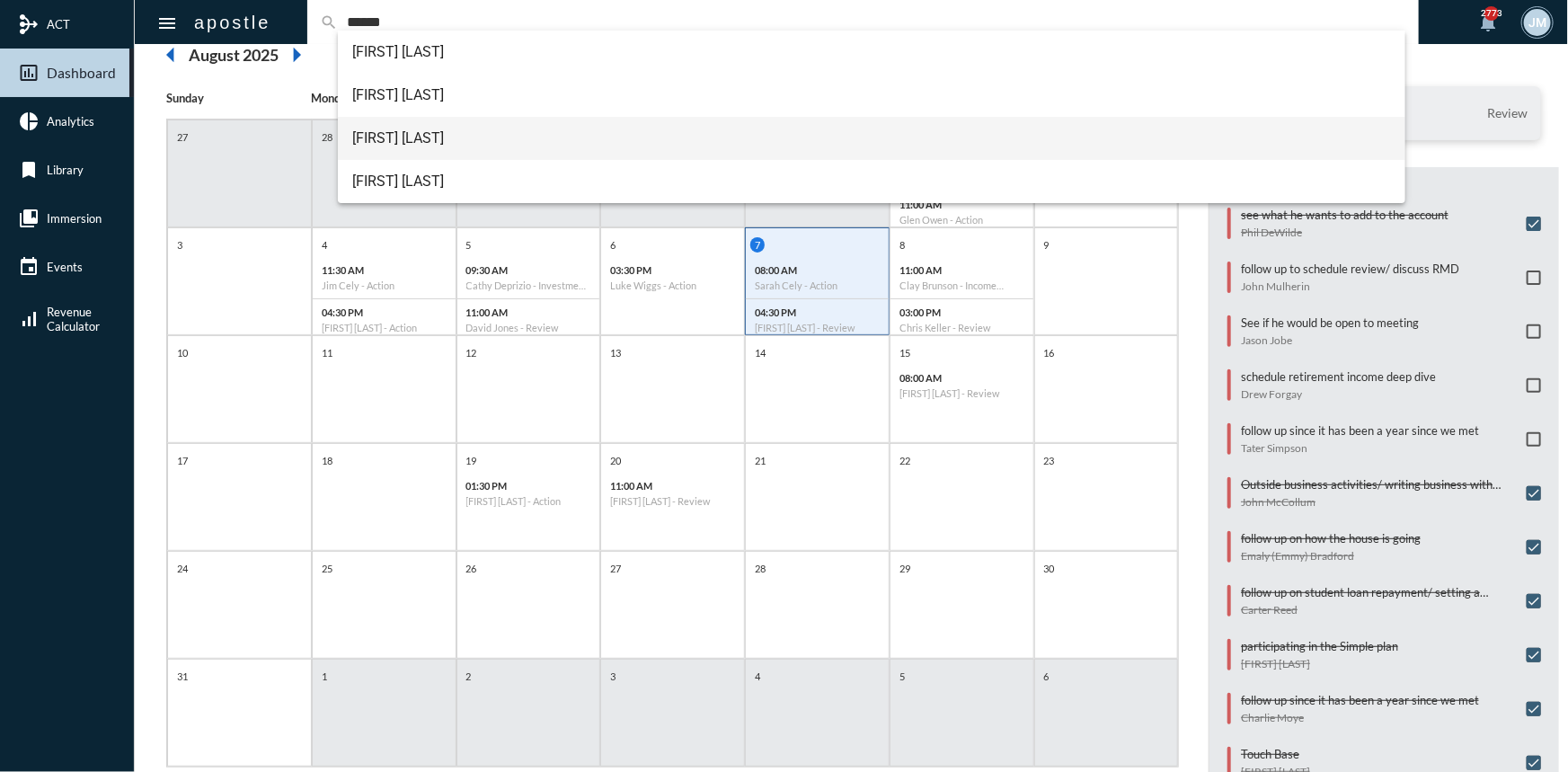 type on "******" 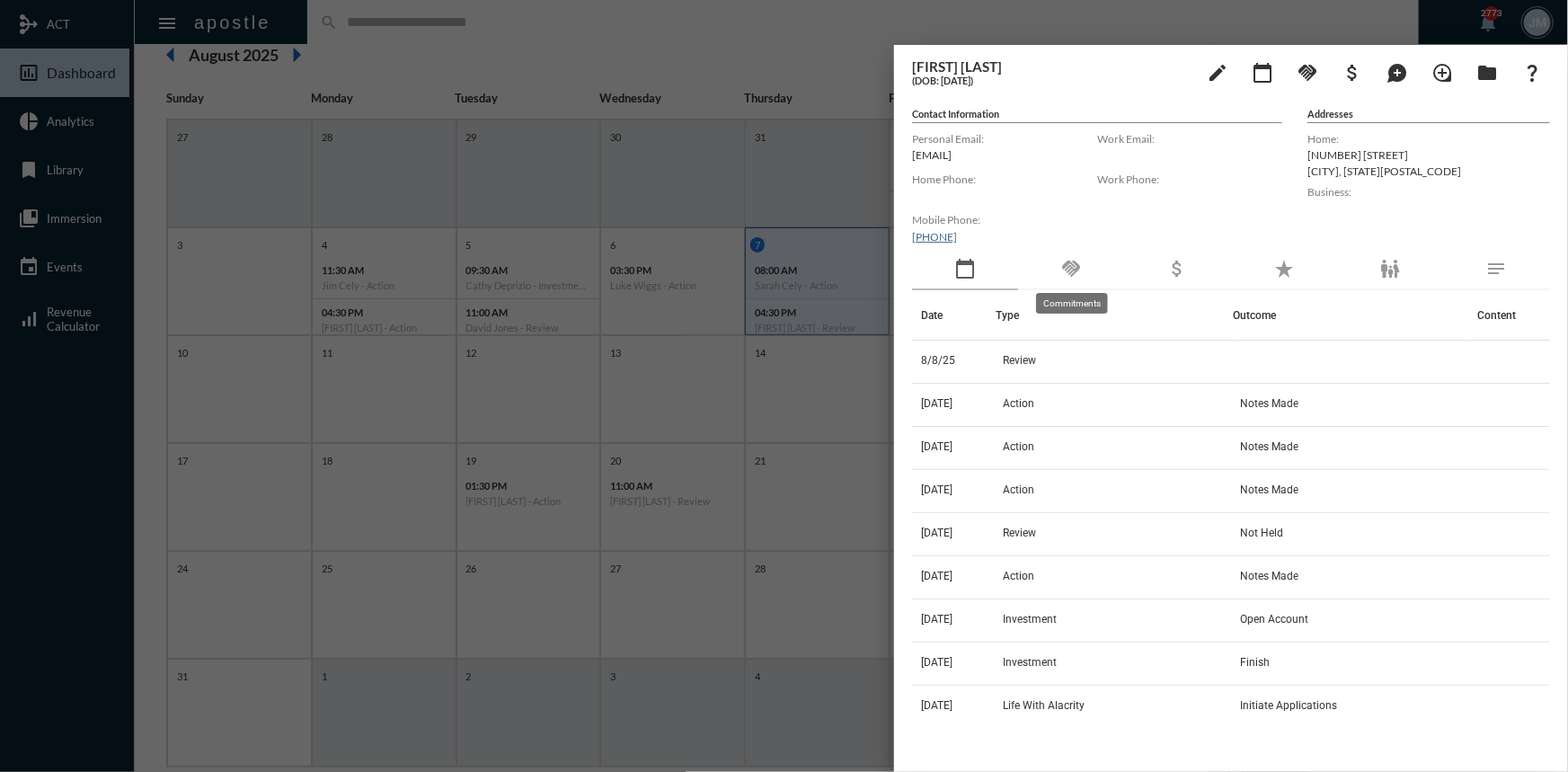 click on "handshake" 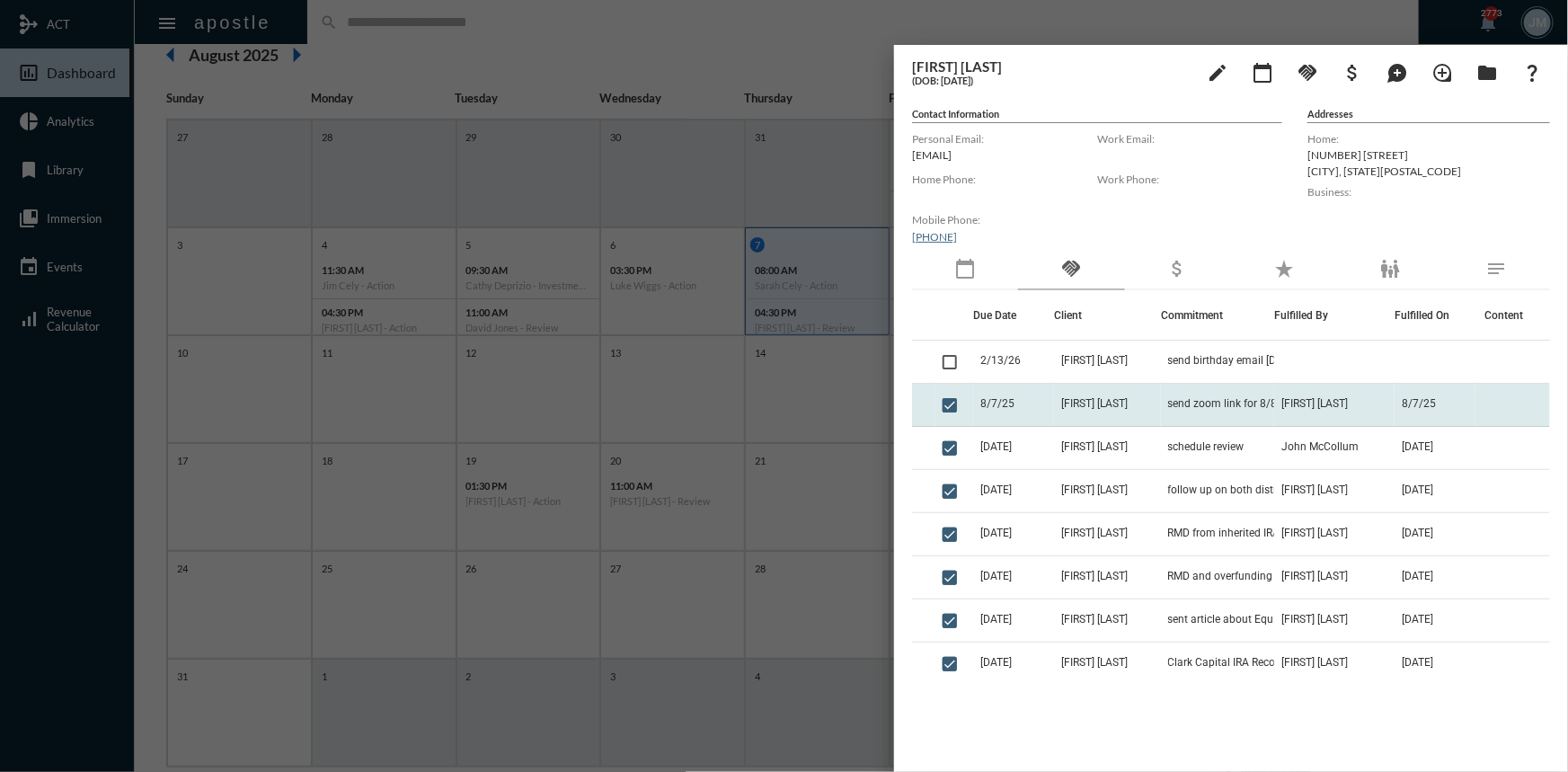 click on "send zoom link for 8/8 meeting at 3pm" 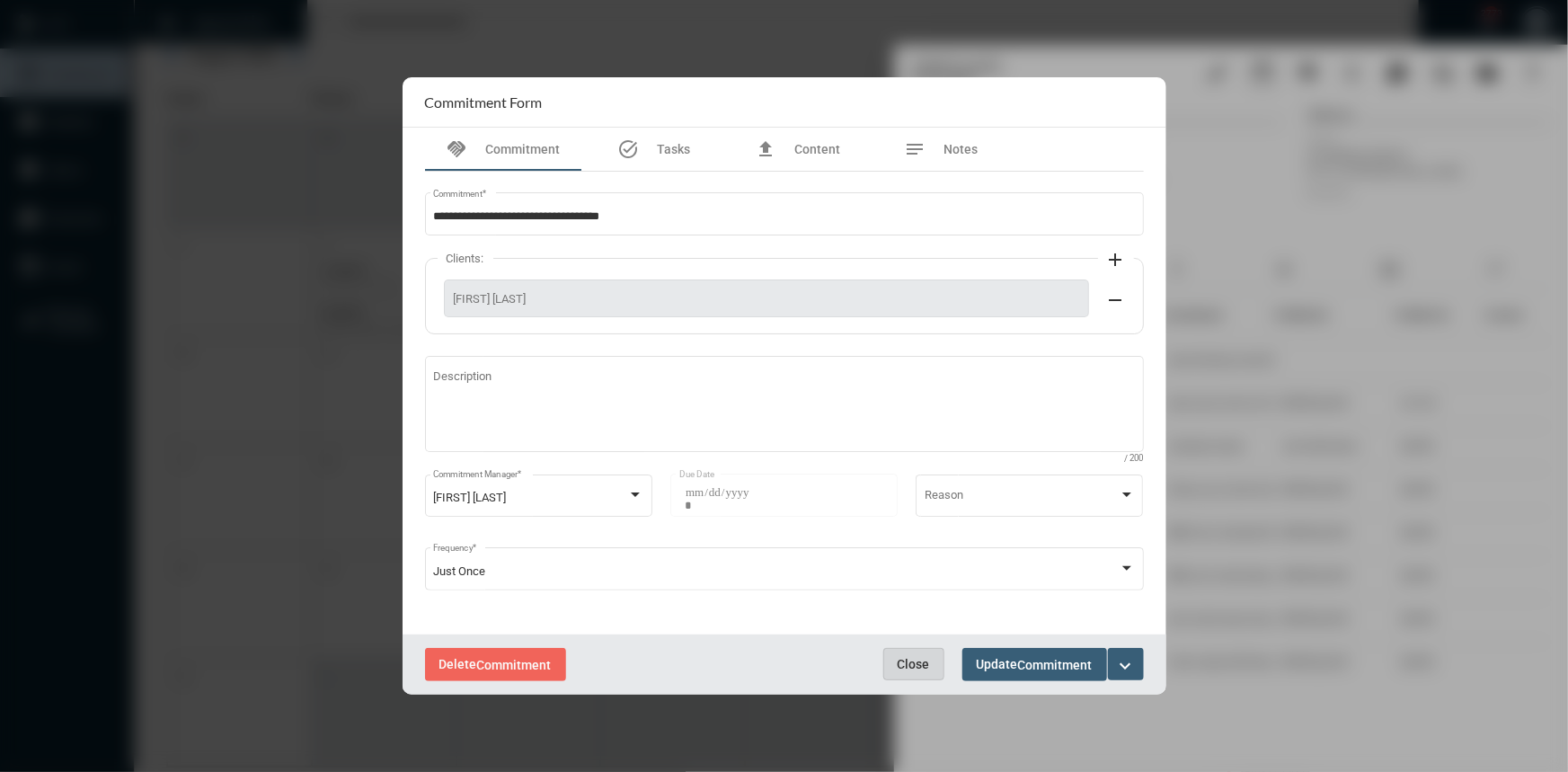 click on "Close" at bounding box center (914, 664) 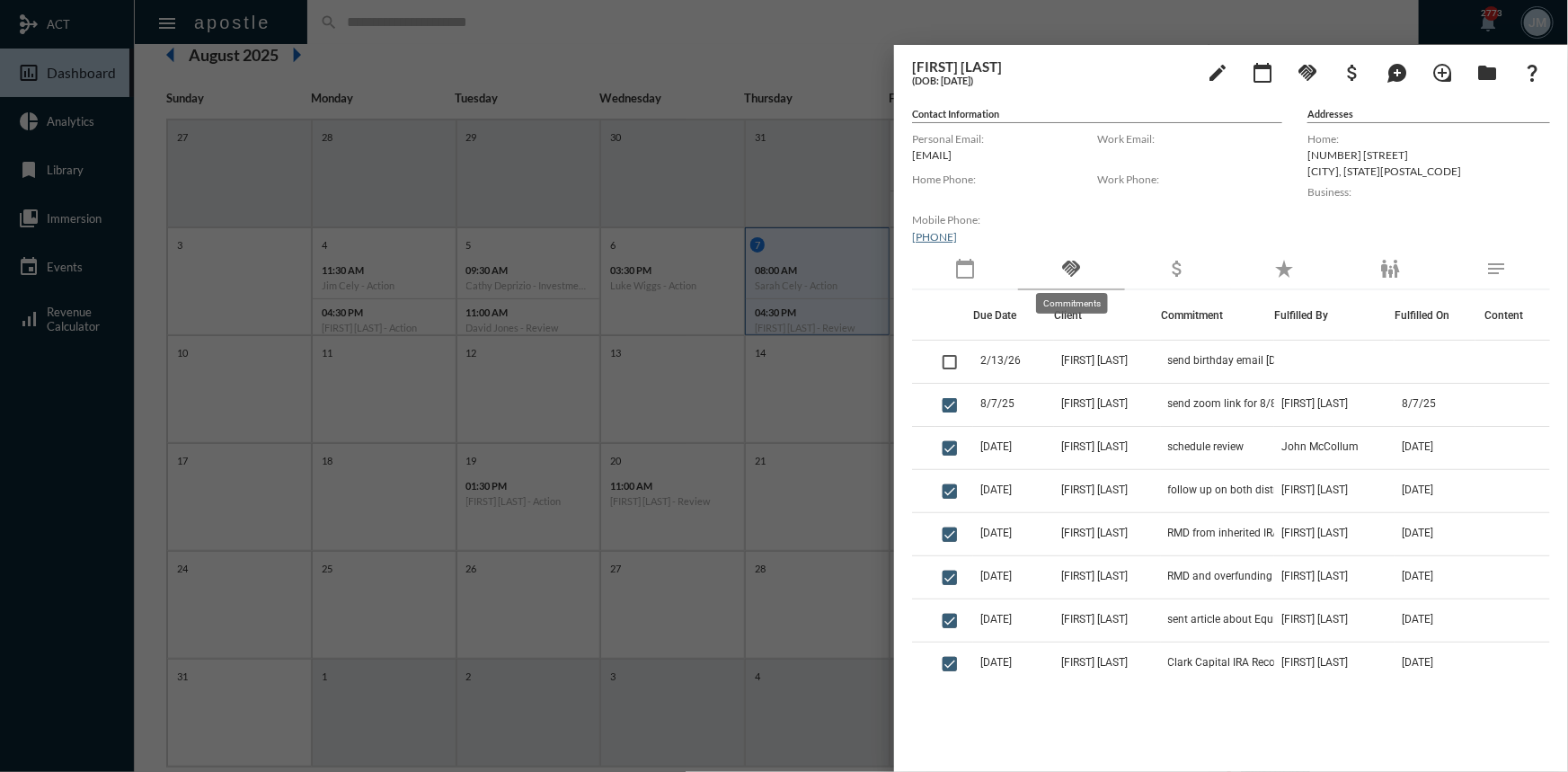 click on "handshake" 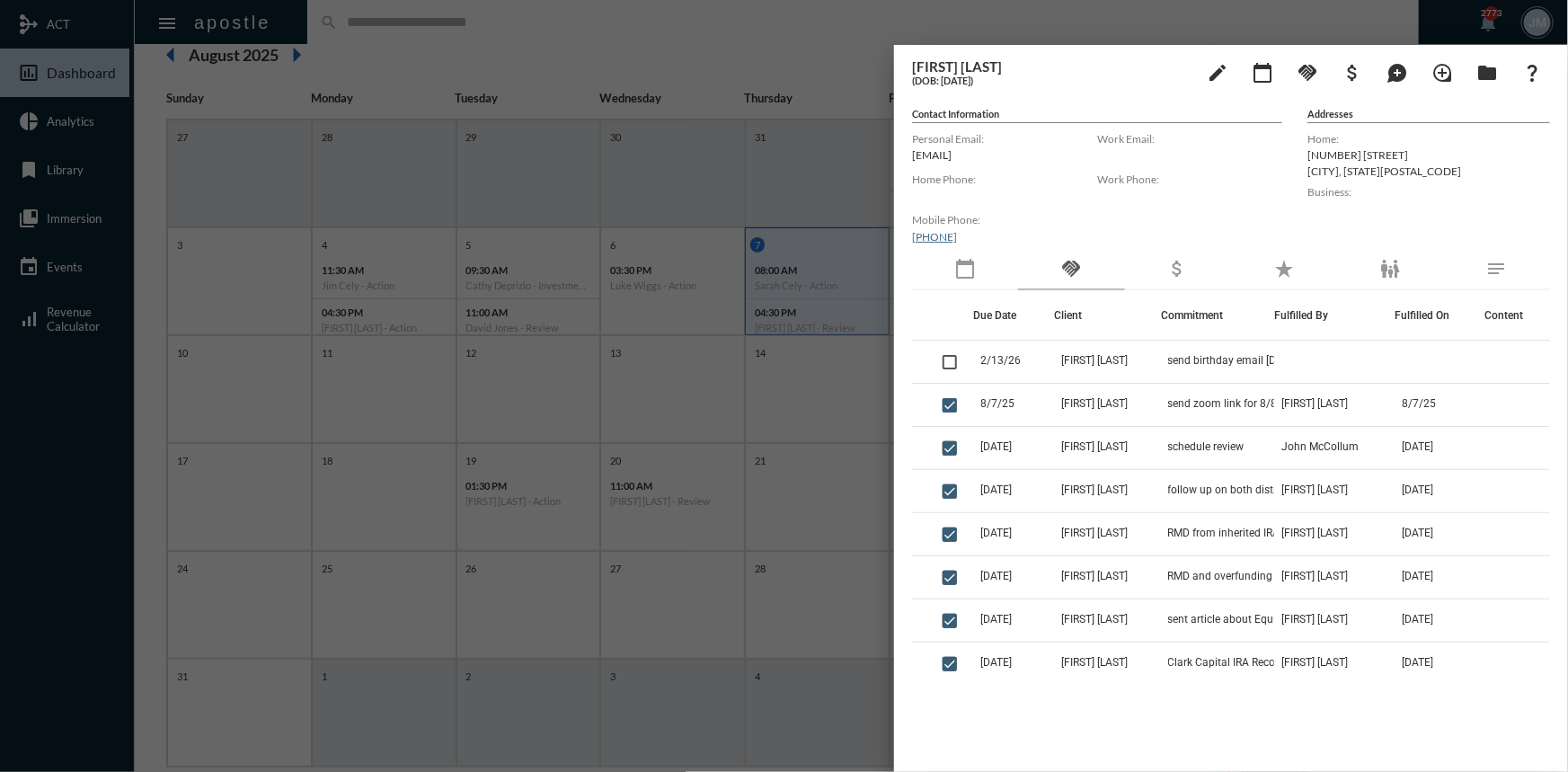 click on "handshake" 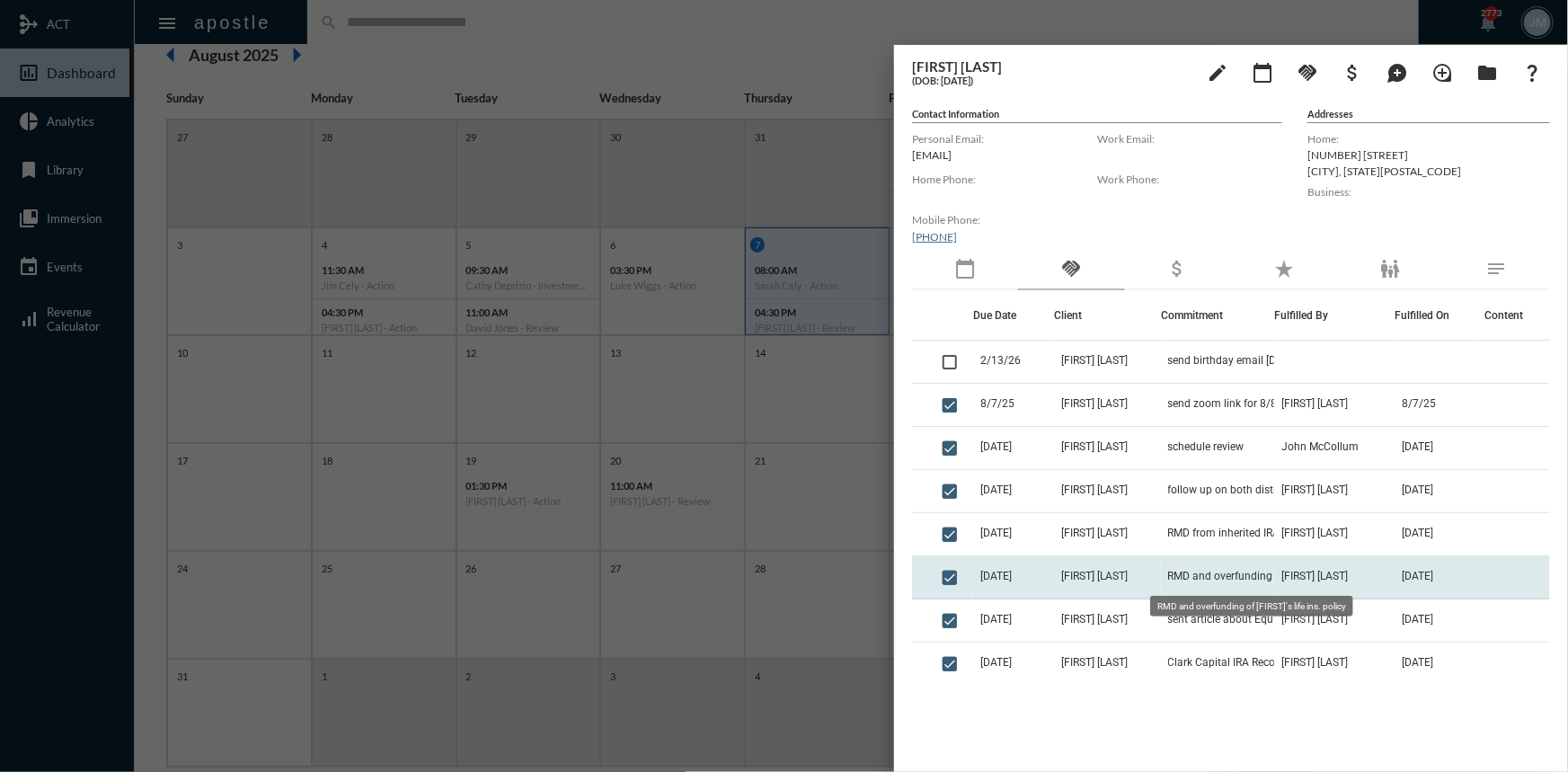 click on "RMD and overfunding of [FIRST]'s life ins. policy" 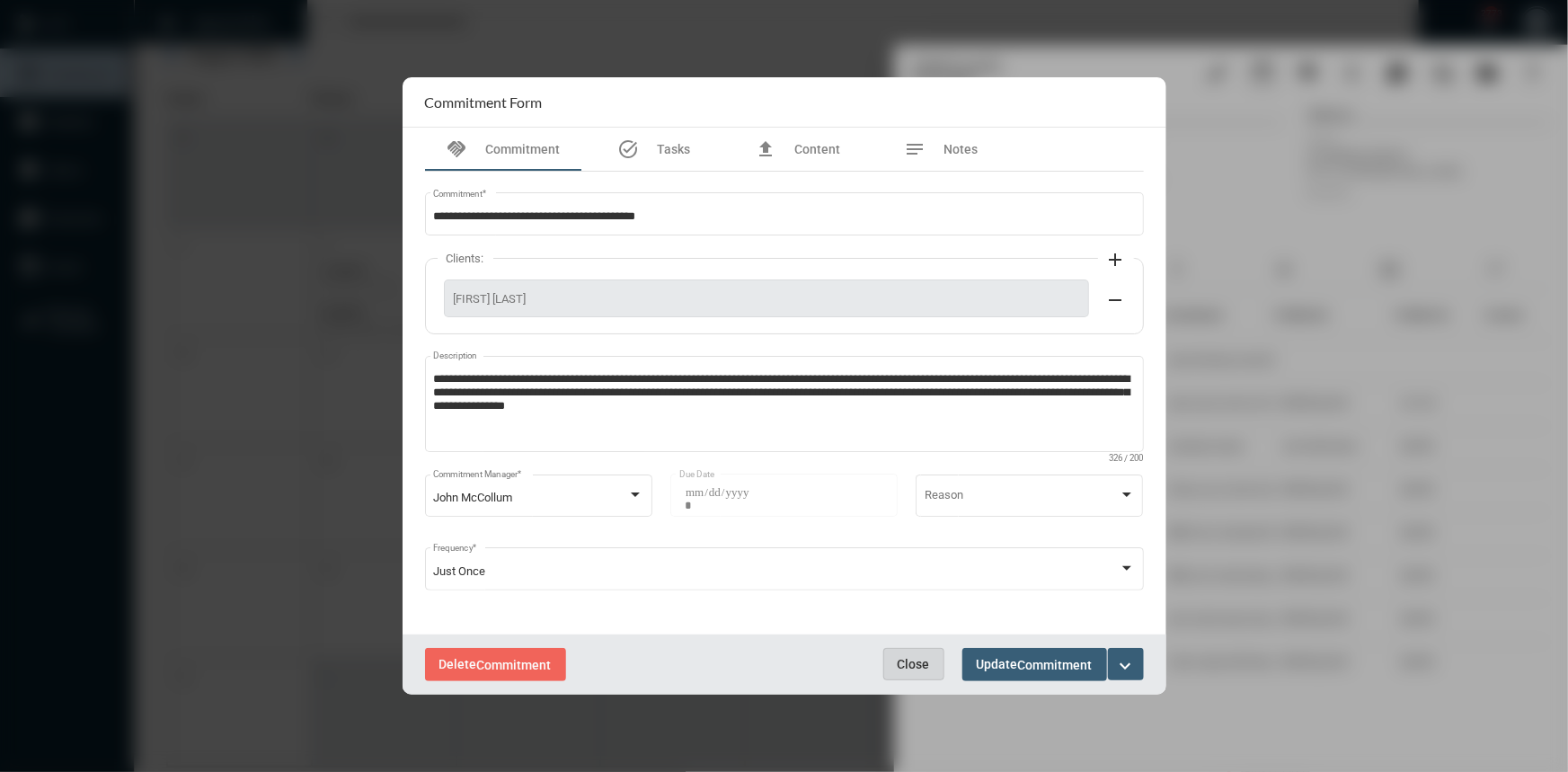 click on "Close" at bounding box center (914, 664) 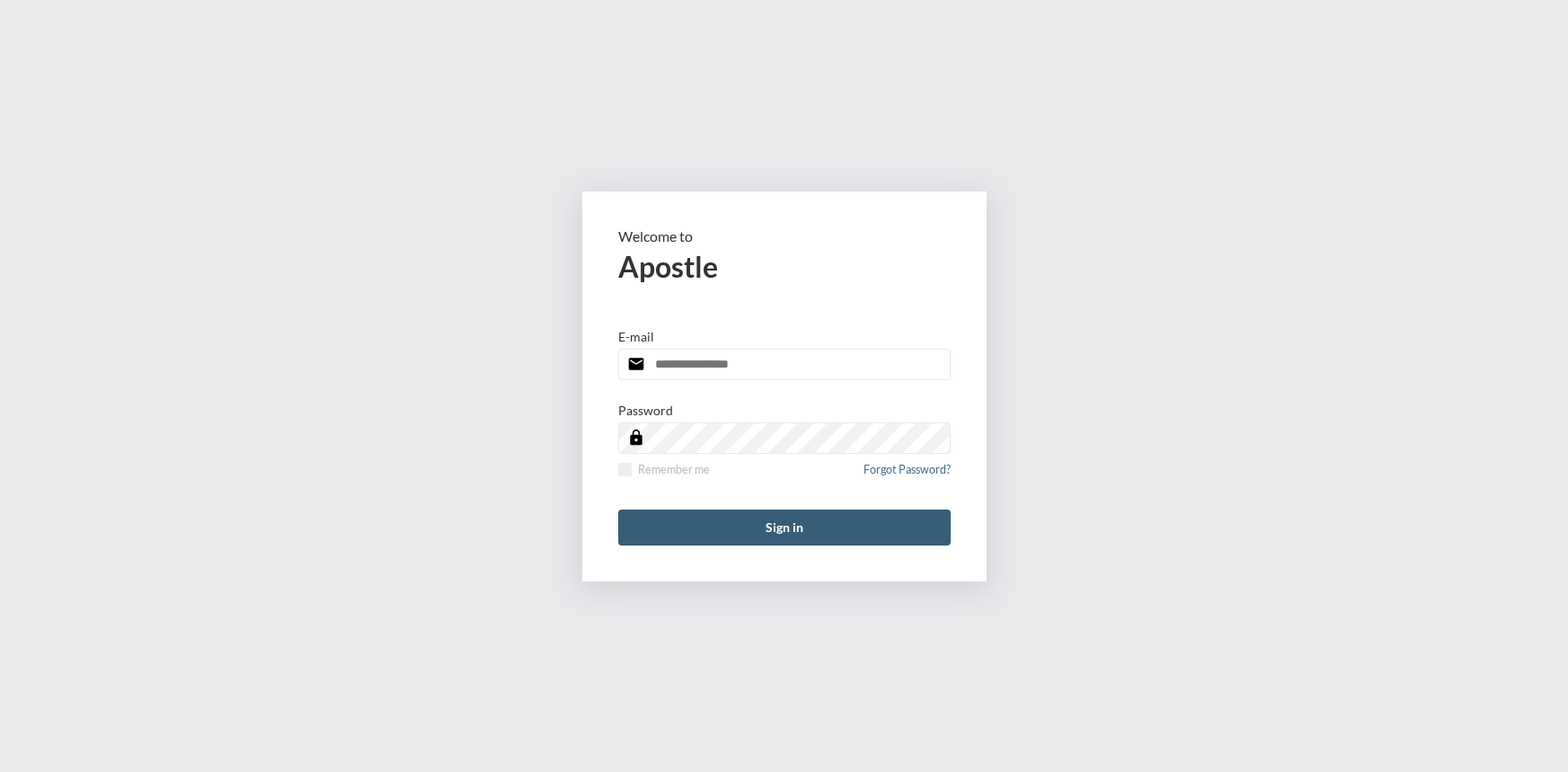 scroll, scrollTop: 0, scrollLeft: 0, axis: both 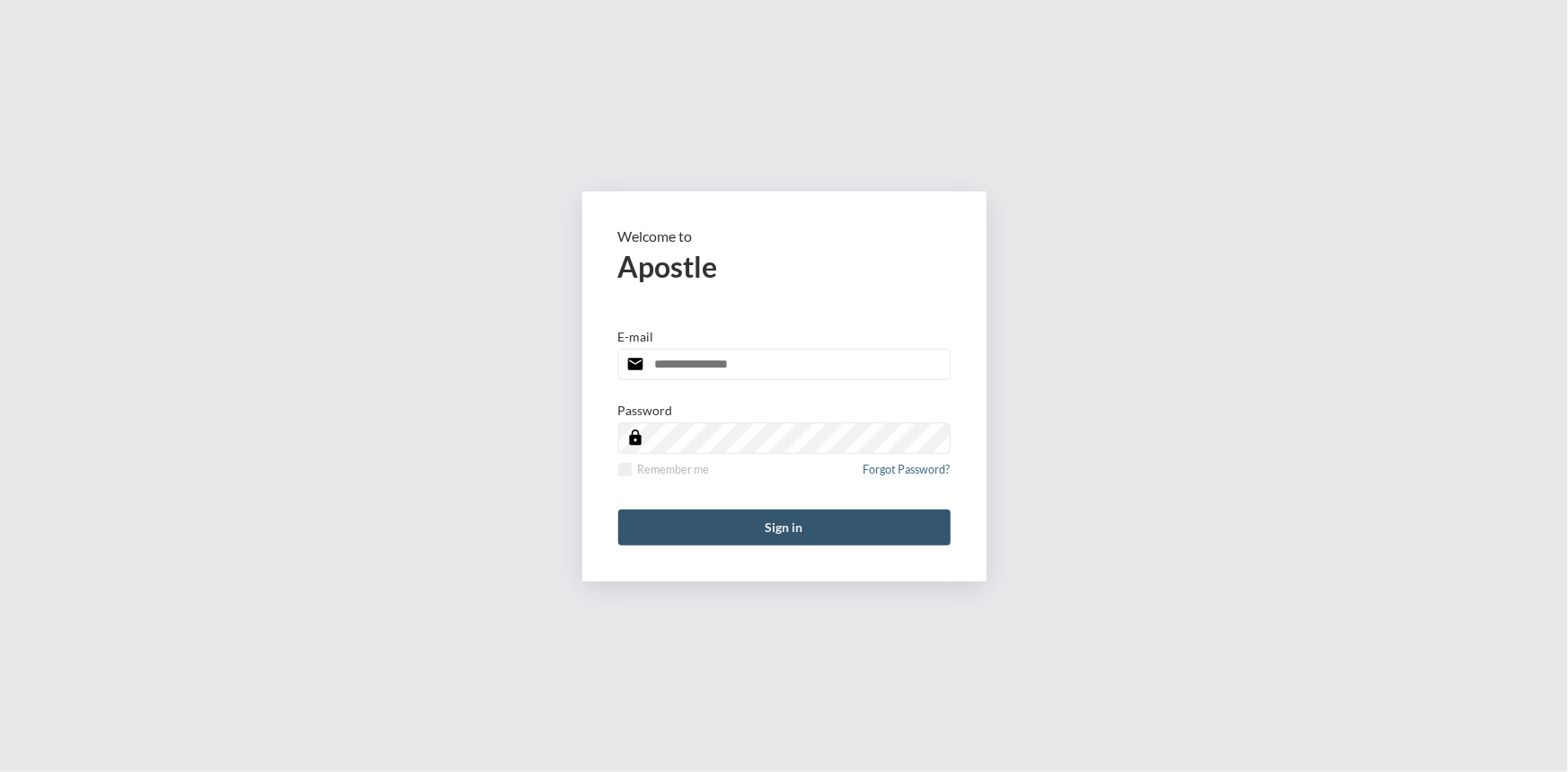 type on "**********" 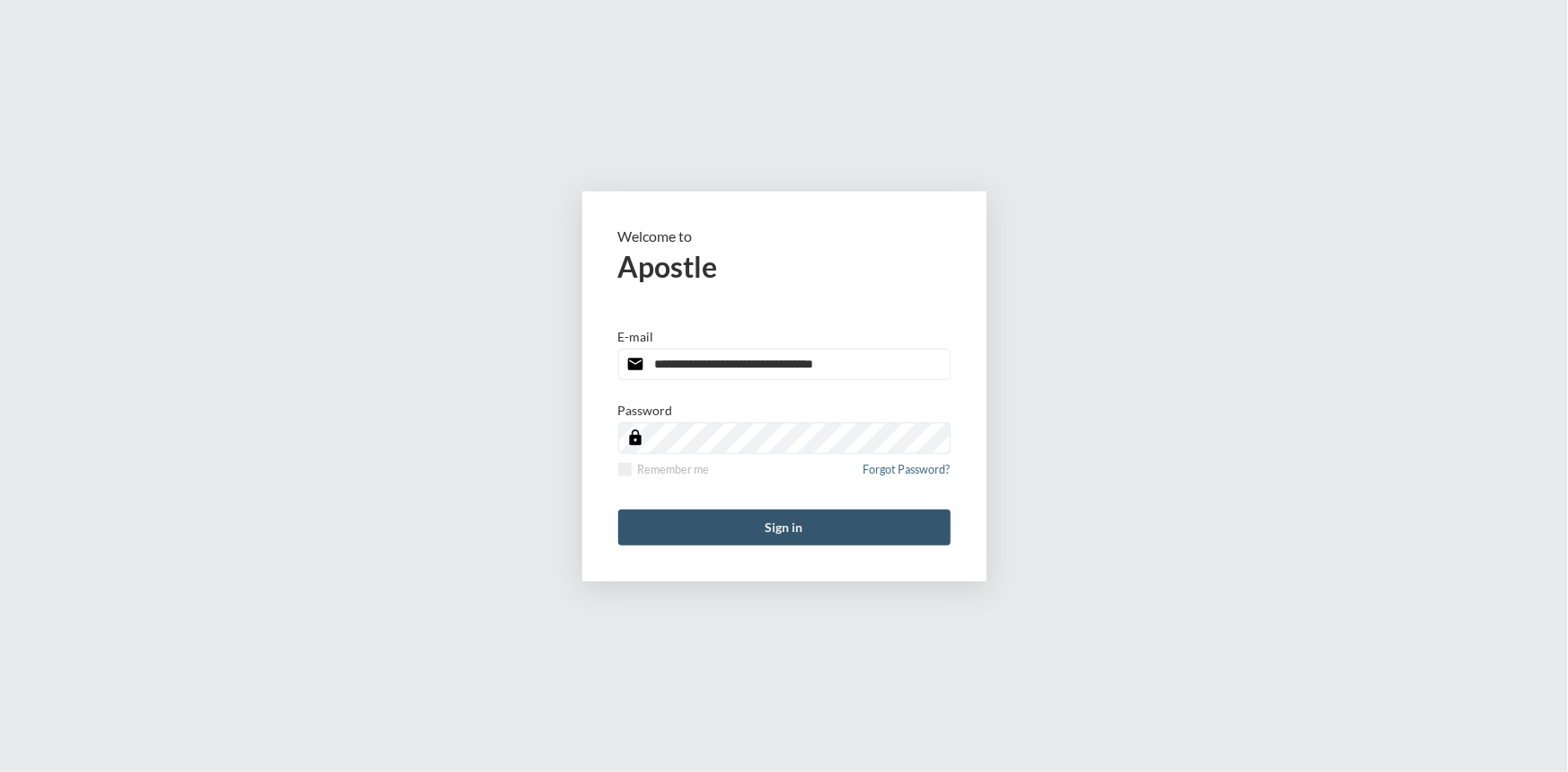click on "Sign in" at bounding box center (784, 528) 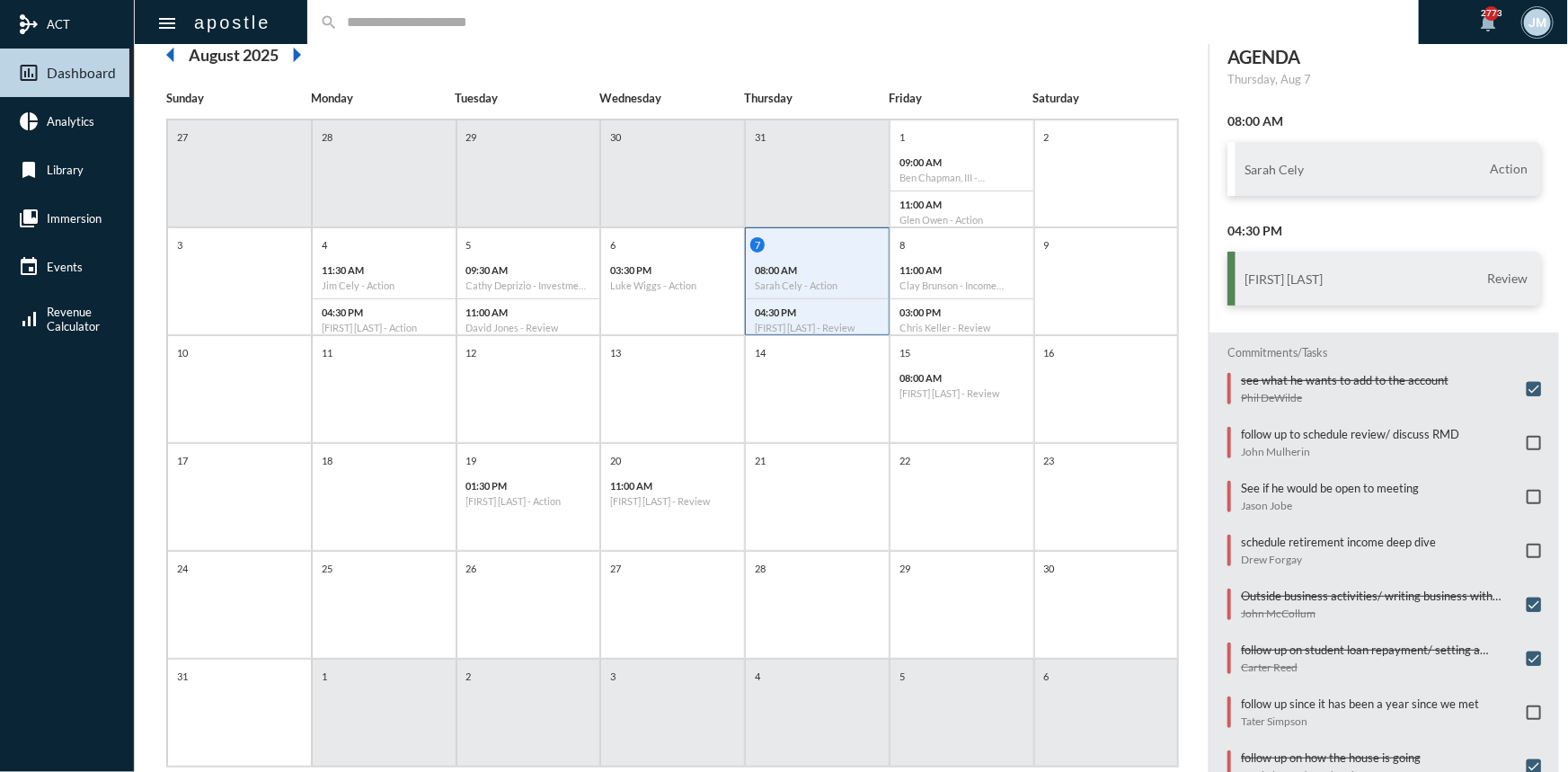 scroll, scrollTop: 200, scrollLeft: 0, axis: vertical 